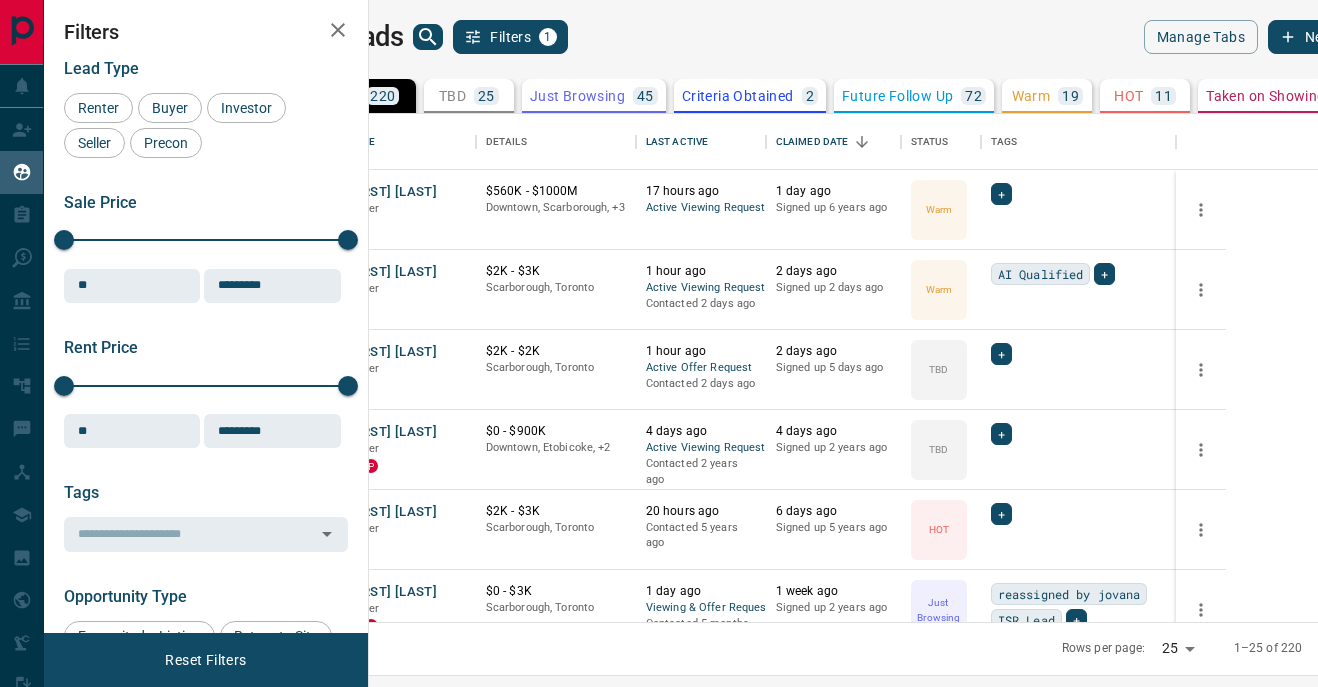 scroll, scrollTop: 0, scrollLeft: 0, axis: both 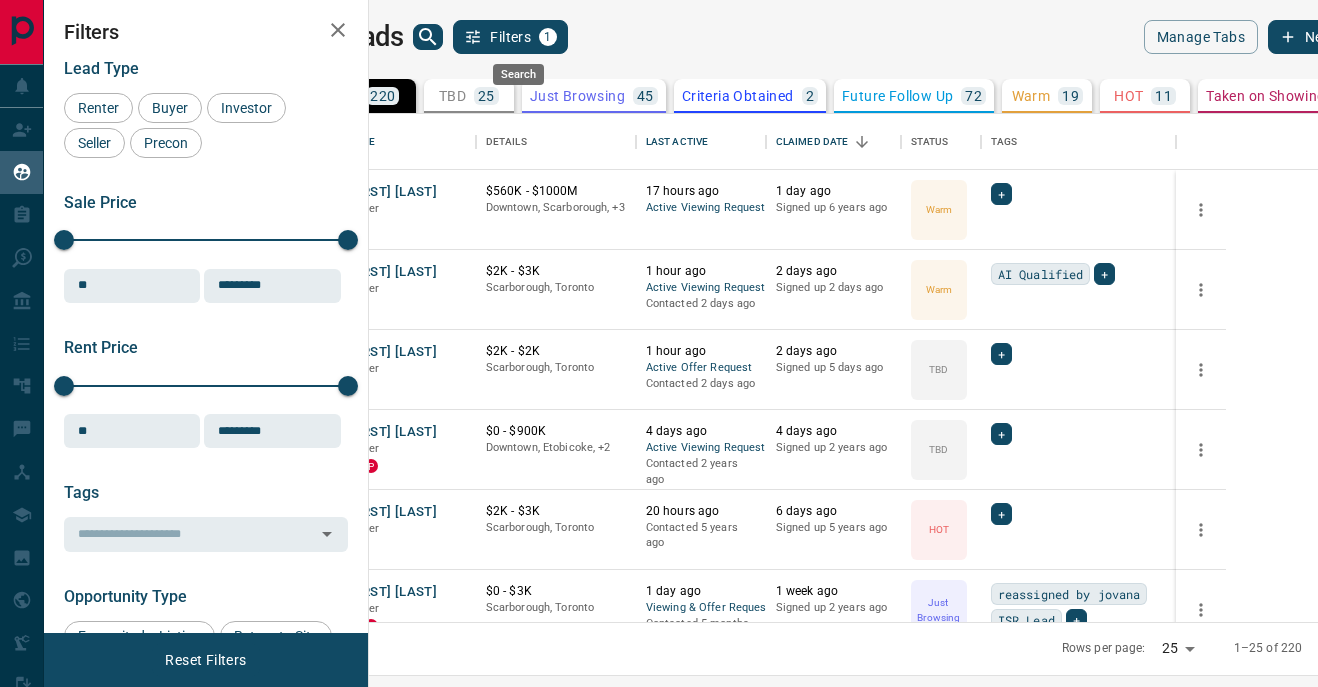 click 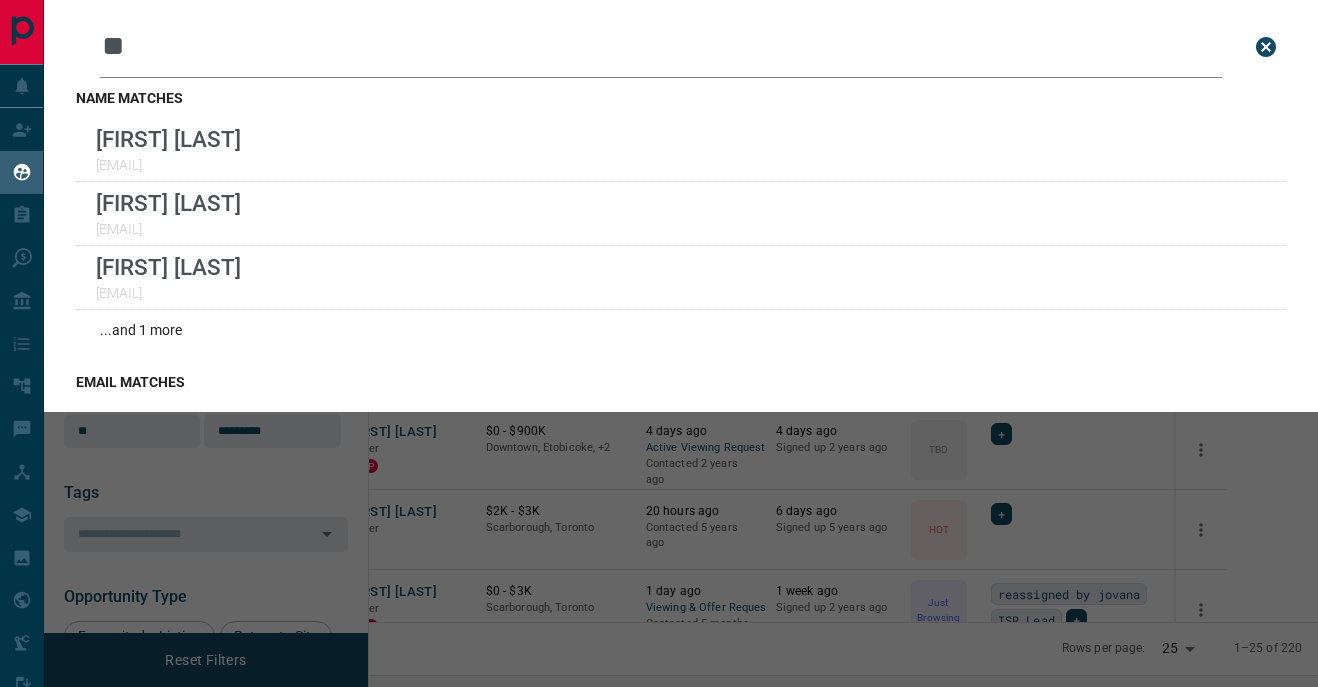 type on "*" 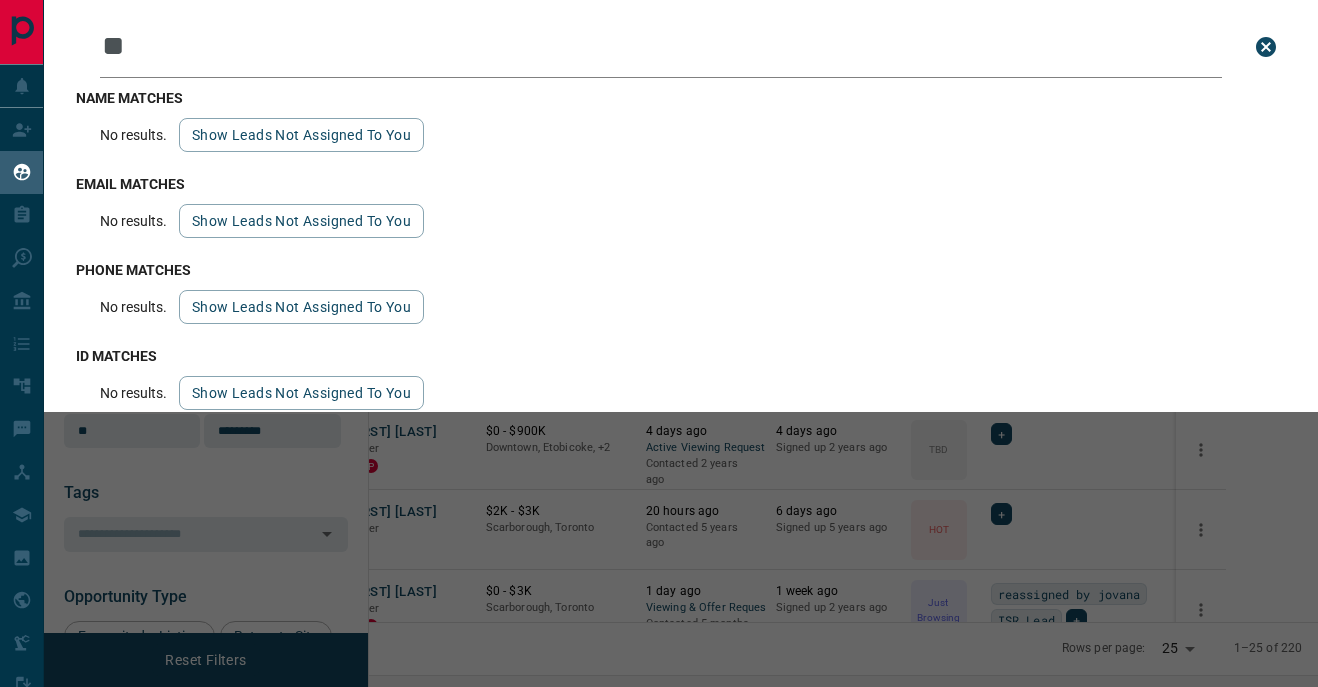 type on "*" 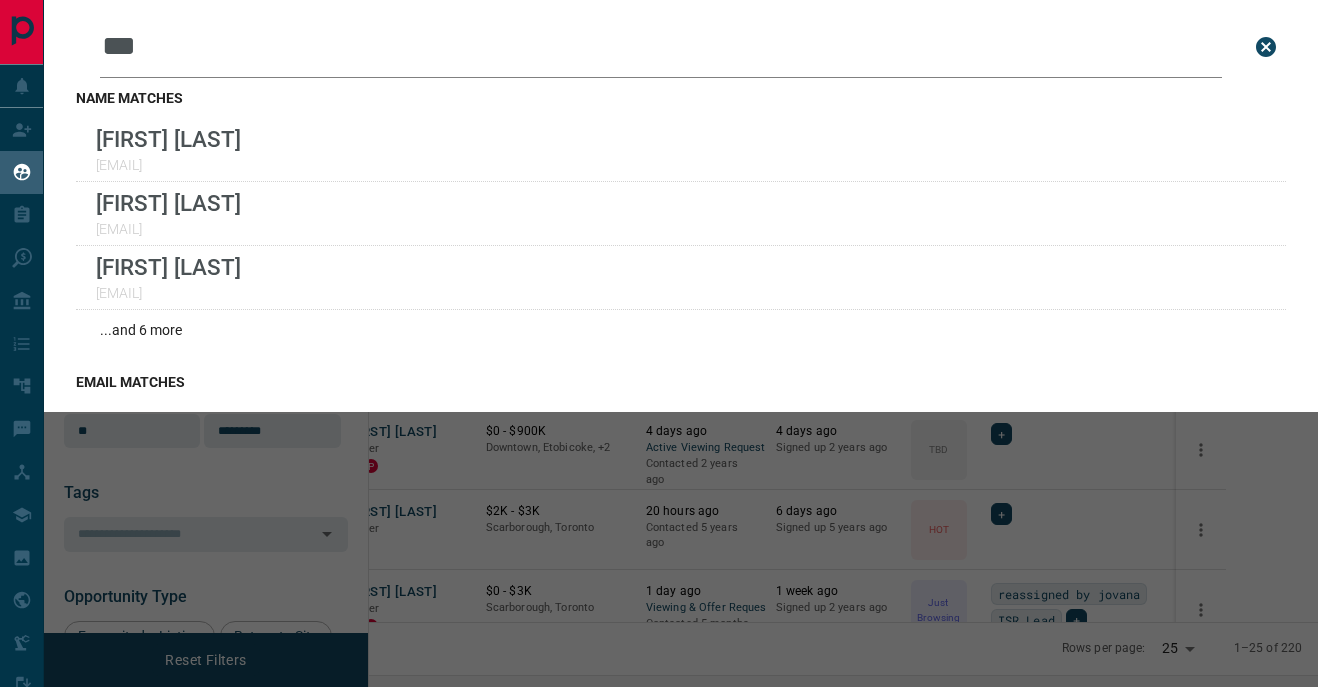 type on "****" 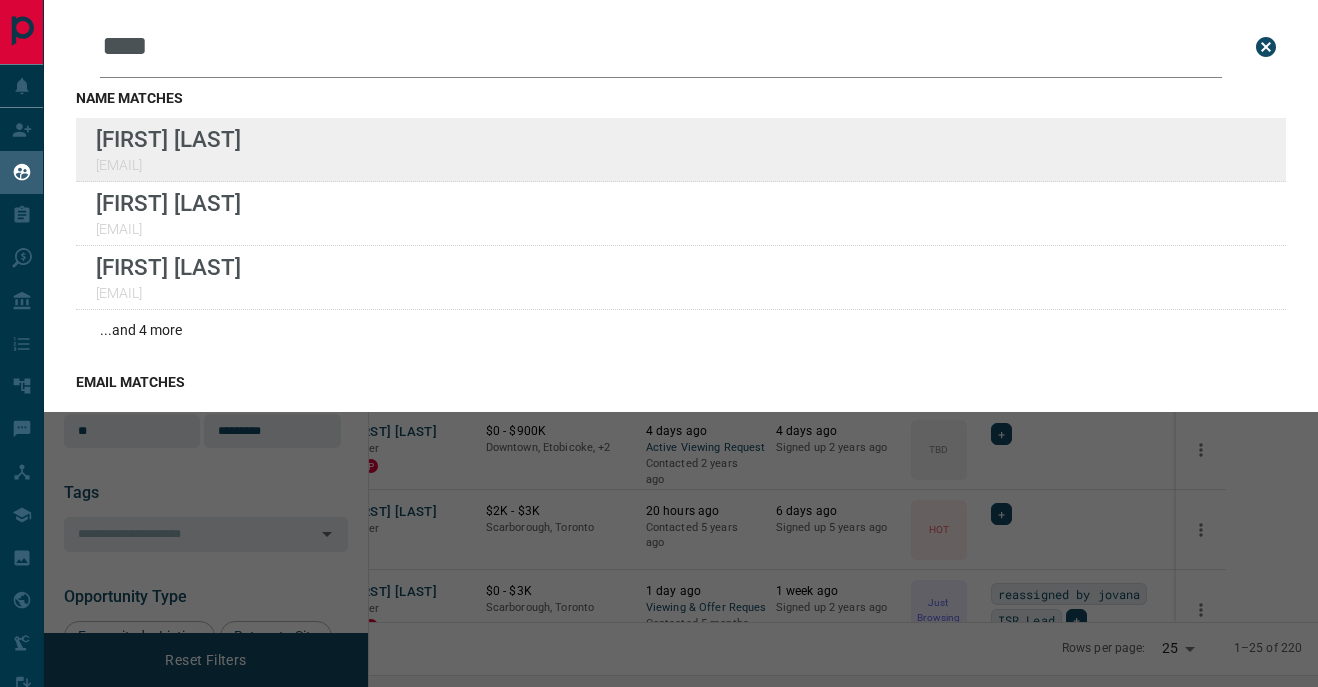 click on "Lead Transfers Claim Leads My Leads Tasks Opportunities Deals Campaigns Automations Messages Broker Bay Training Media Services Agent Resources Precon Worksheet Mobile Apps Disclosure Logout My Leads Leads Search Bar **** Search for a lead by name, email, phone, or id name matches [FIRST] [LAST] [EMAIL] [FIRST] [LAST] [EMAIL] [FIRST] [LAST] [EMAIL] ...and 4 more email matches [FIRST] [LAST] [EMAIL] [FIRST] [LAST] [EMAIL] [FIRST] [LAST] [EMAIL] ...and 1 more phone matches No results. Show leads not assigned to you id matches No results. Show leads not assigned to you Filters 1 Manage Tabs New Lead All 220 TBD 25 Do Not Contact - Not Responsive 31 Bogus - Just Browsing 45 Criteria Obtained 2 Future Follow Up 72 Warm 19 HOT 11 Taken on Showings 4 Submitted Offer 1 Client 10 Name Details Last Active Claimed Date Status Tags [FIRST] [LAST] Renter C $560K - $1000M Downtown, [CITY], [STATE] 17 hours ago Active Viewing Request 1 day ago Signed up 6 years ago Warm + [FIRST] [LAST] C" at bounding box center (659, 331) 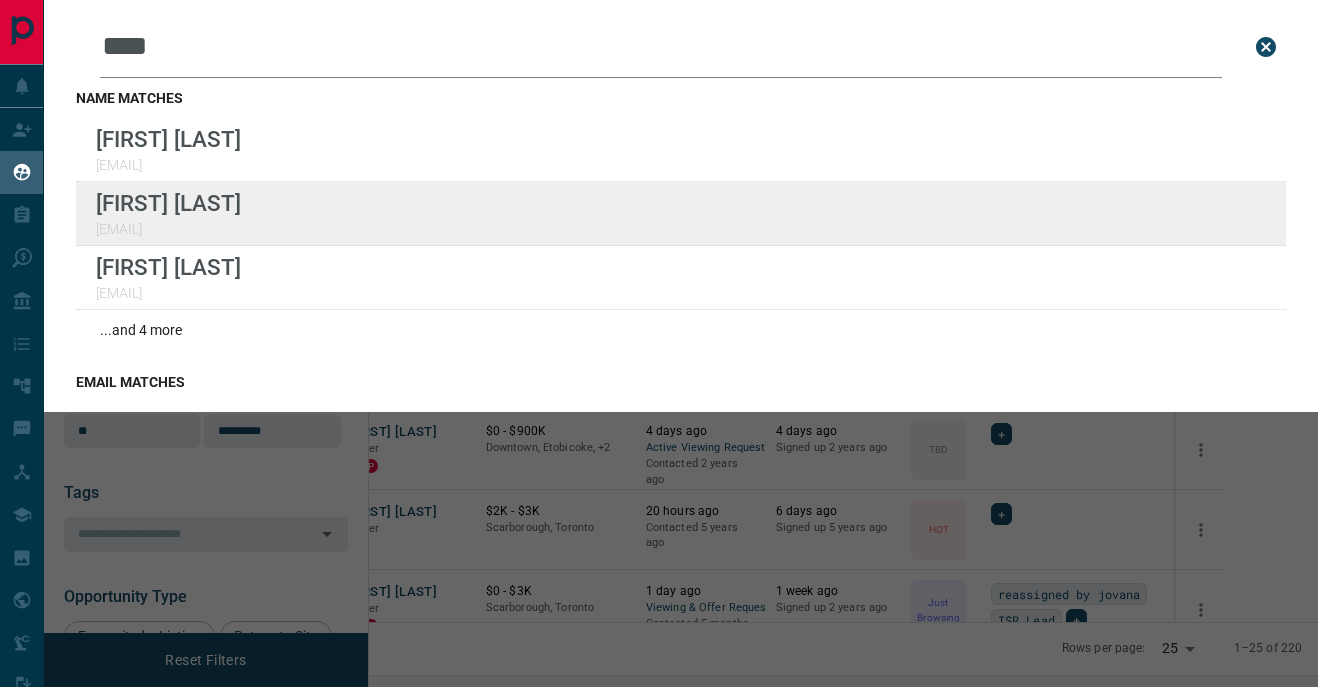 click on "Lead Transfers Claim Leads My Leads Tasks Opportunities Deals Campaigns Automations Messages Broker Bay Training Media Services Agent Resources Precon Worksheet Mobile Apps Disclosure Logout My Leads Leads Search Bar **** Search for a lead by name, email, phone, or id name matches [FIRST] [LAST] [EMAIL] [FIRST] [LAST] [EMAIL] [FIRST] [LAST] [EMAIL] ...and 4 more email matches [FIRST] [LAST] [EMAIL] [FIRST] [LAST] [EMAIL] [FIRST] [LAST] [EMAIL] ...and 1 more phone matches No results. Show leads not assigned to you id matches No results. Show leads not assigned to you Filters 1 Manage Tabs New Lead All 220 TBD 25 Do Not Contact - Not Responsive 31 Bogus - Just Browsing 45 Criteria Obtained 2 Future Follow Up 72 Warm 19 HOT 11 Taken on Showings 4 Submitted Offer 1 Client 10 Name Details Last Active Claimed Date Status Tags [FIRST] [LAST] Renter C $560K - $1000M Downtown, [CITY], [STATE] 17 hours ago Active Viewing Request 1 day ago Signed up 6 years ago Warm + [FIRST] [LAST] C" at bounding box center [659, 331] 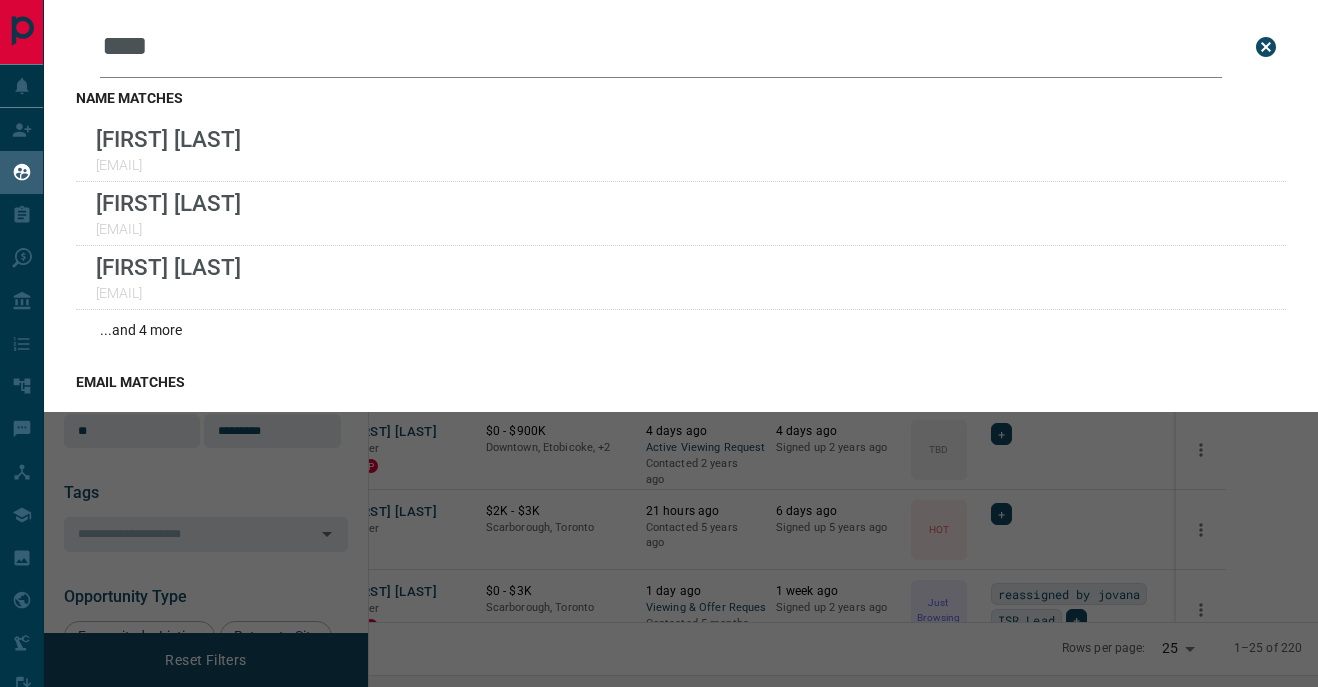 click at bounding box center (1266, 47) 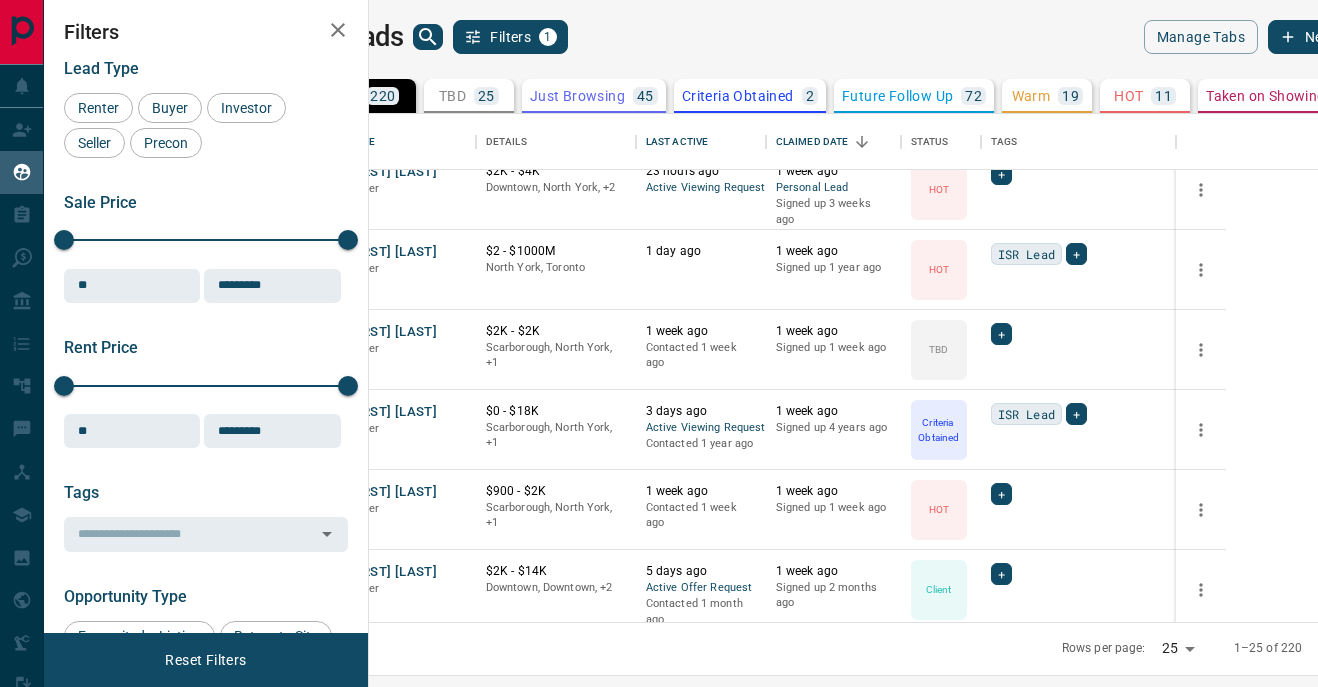 scroll, scrollTop: 0, scrollLeft: 0, axis: both 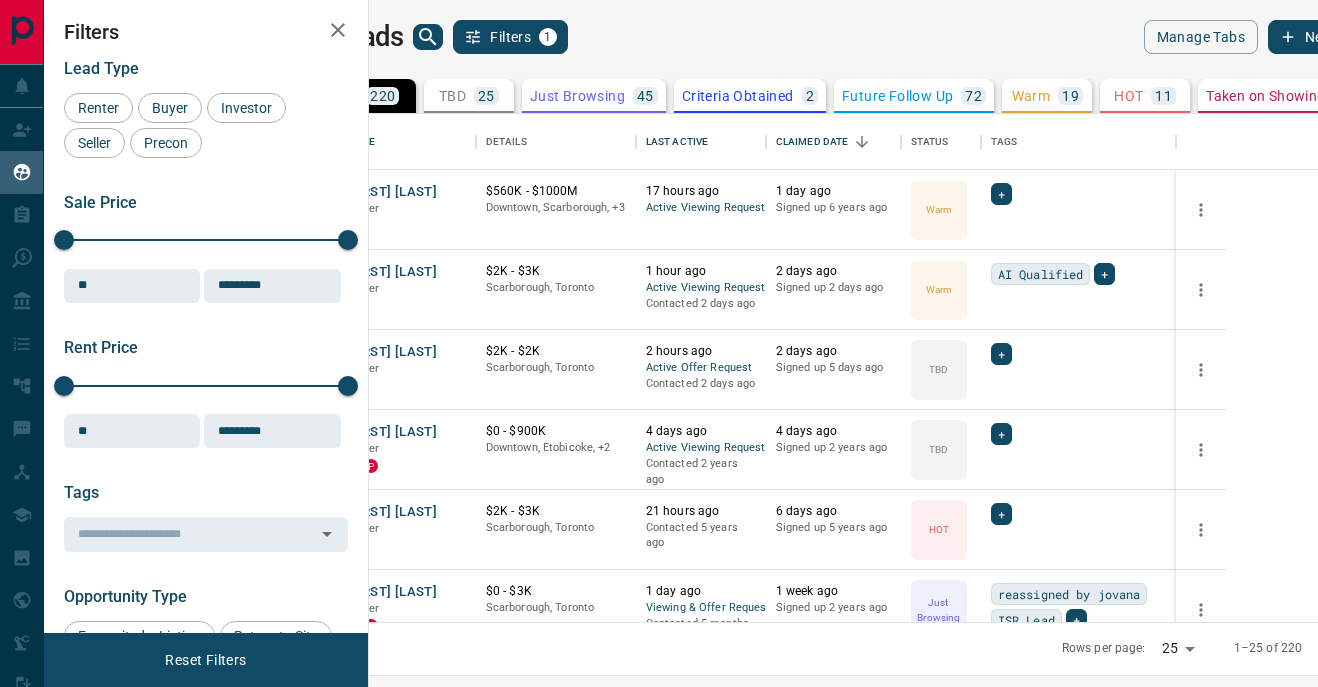 click on "HOT" at bounding box center (1128, 96) 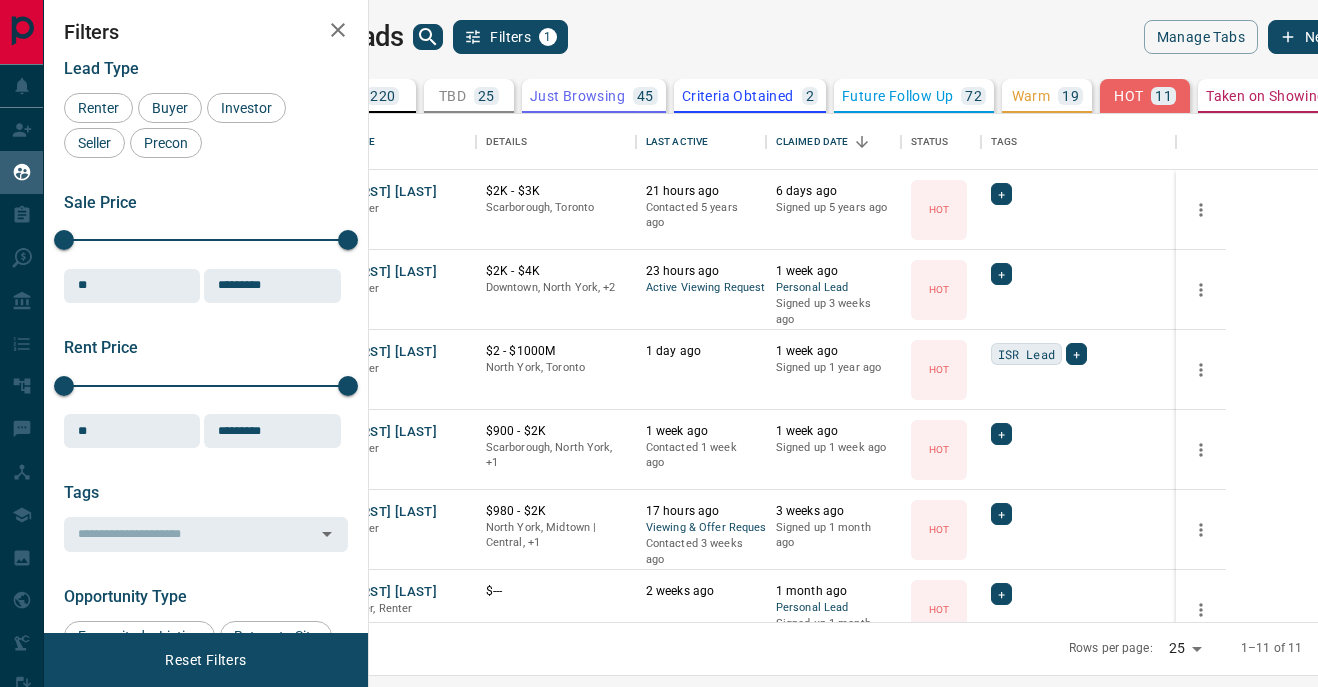 scroll, scrollTop: 0, scrollLeft: 2, axis: horizontal 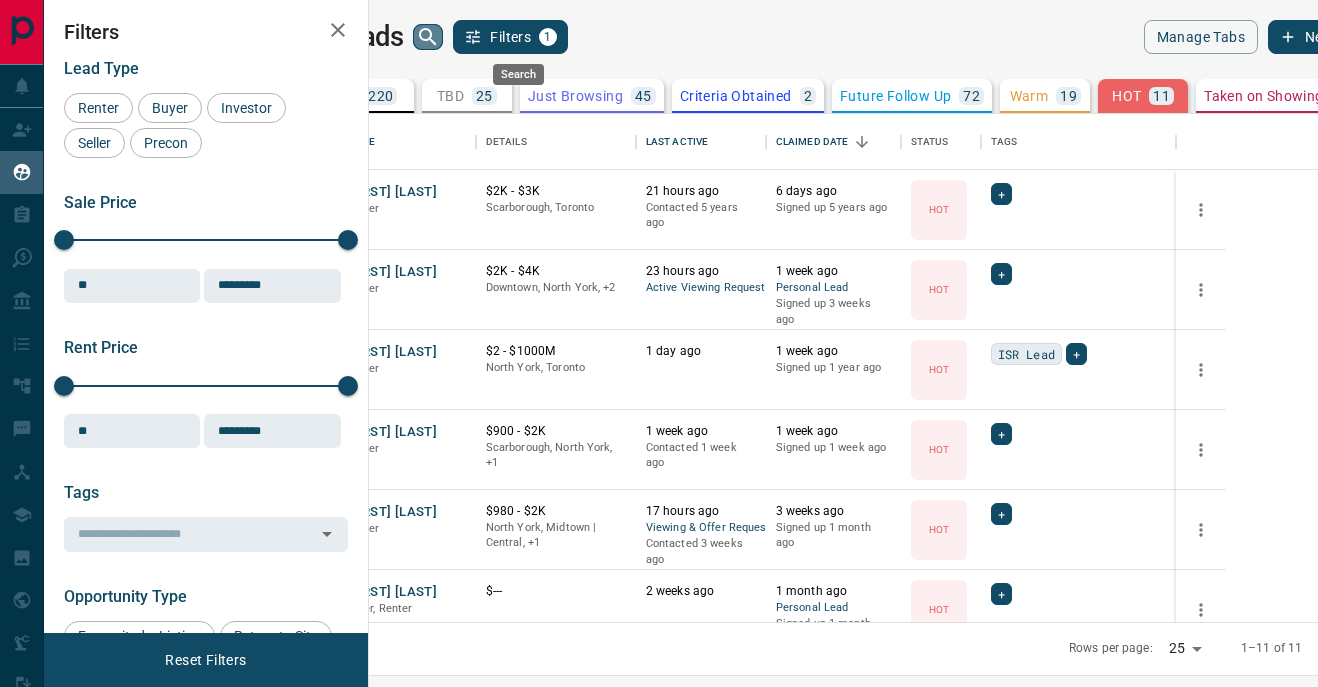 click 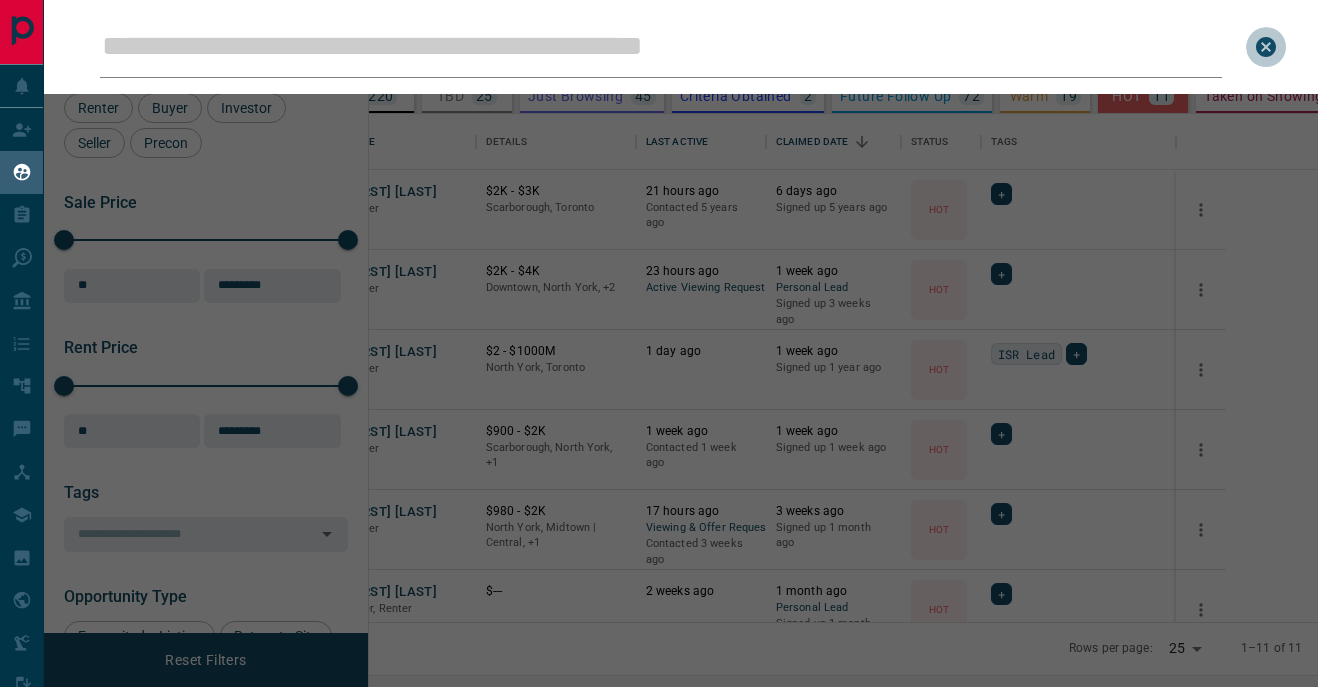 click 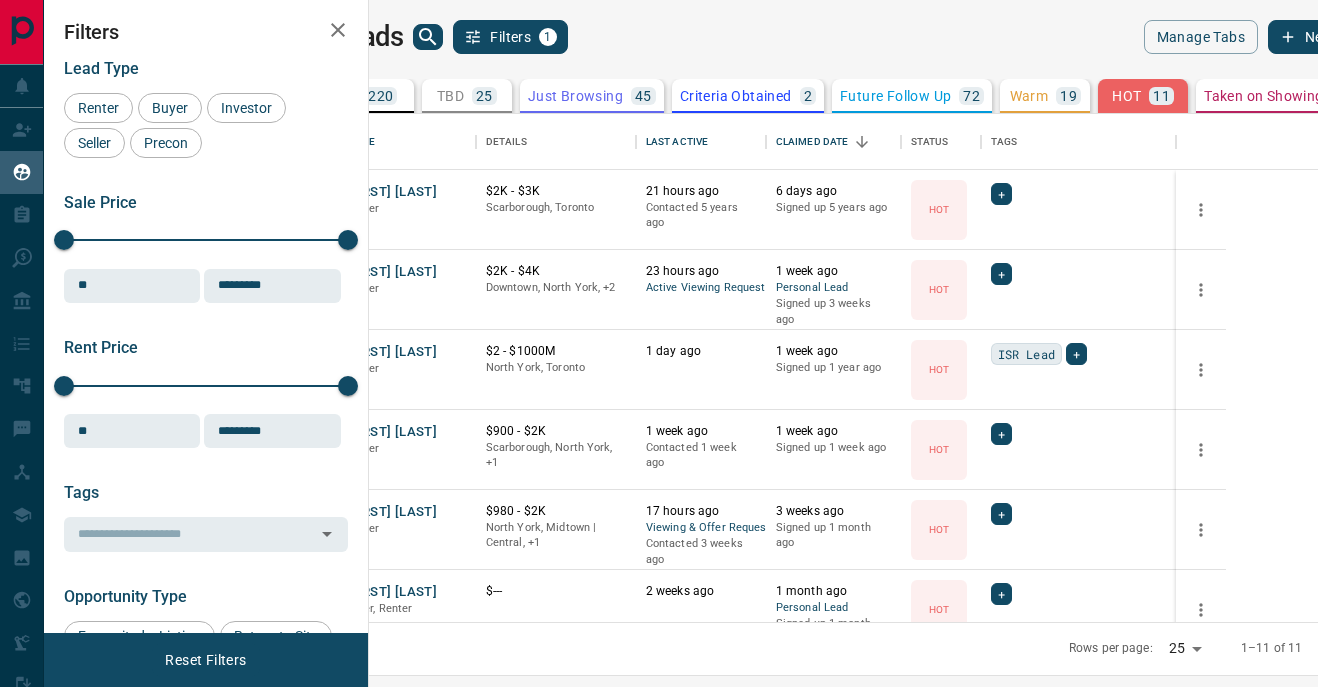 click on "My Leads Filters 1" at bounding box center [562, 37] 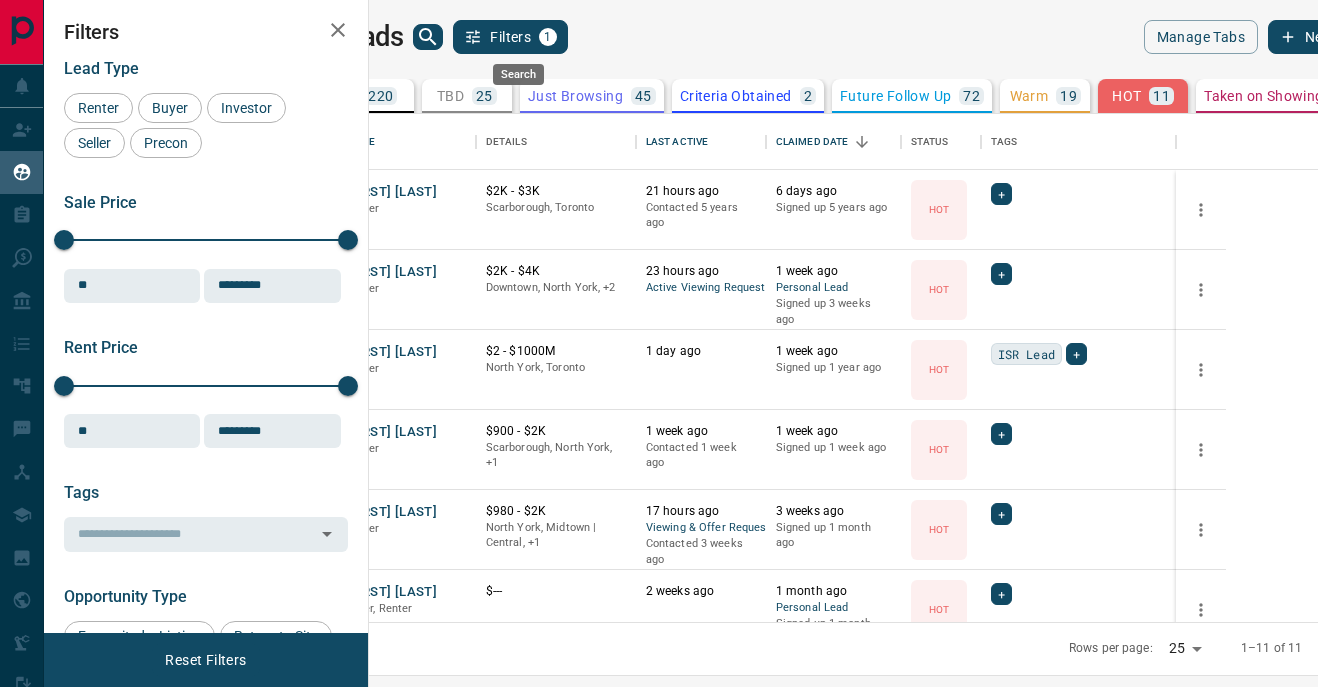 click 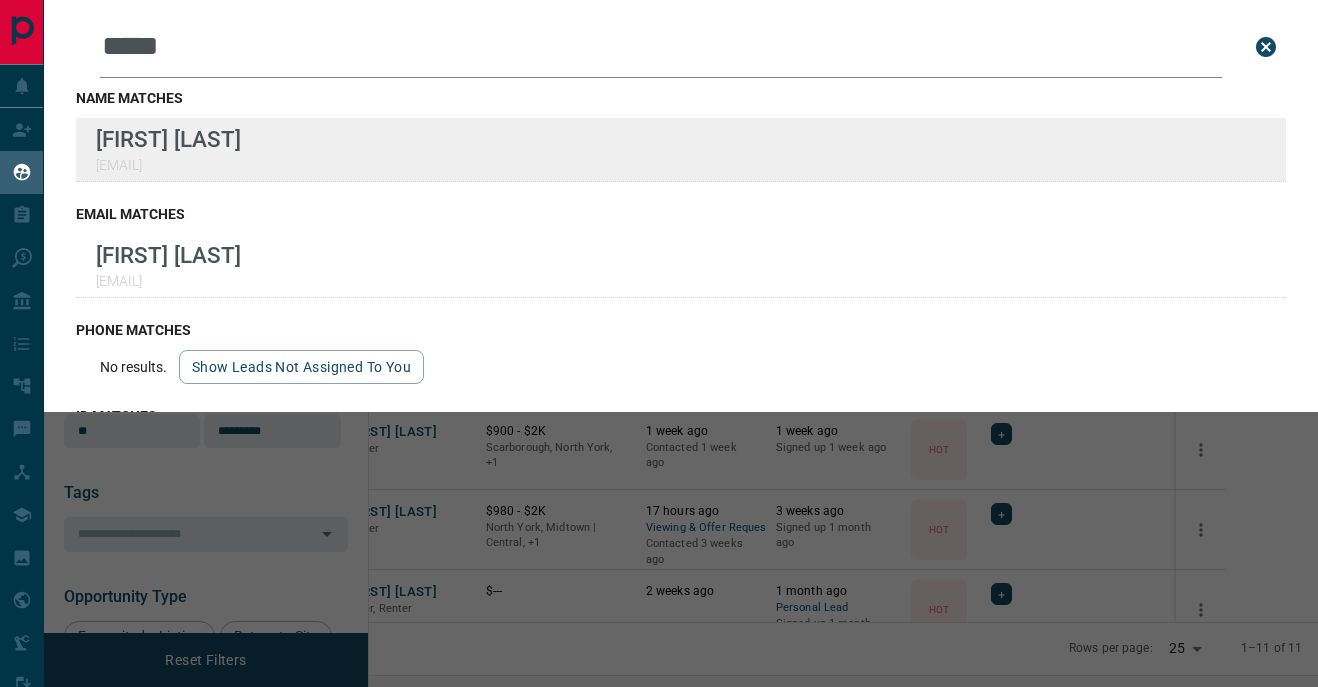 type on "*****" 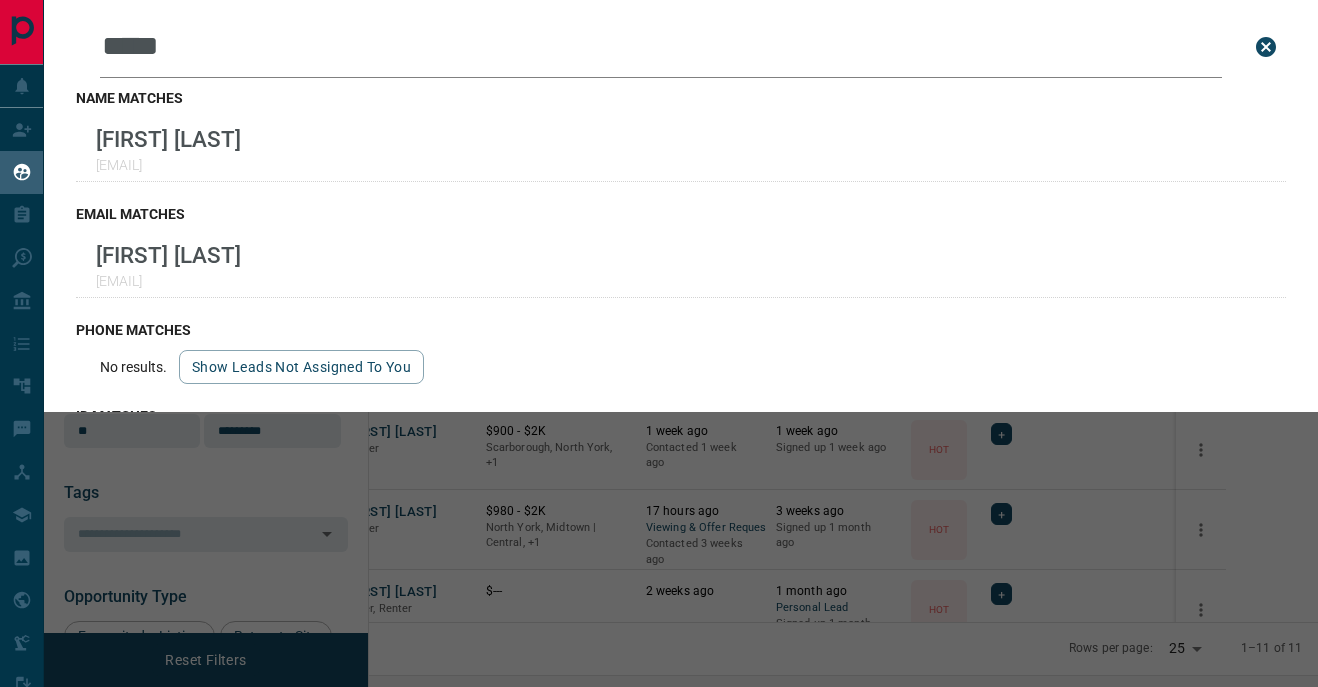 click 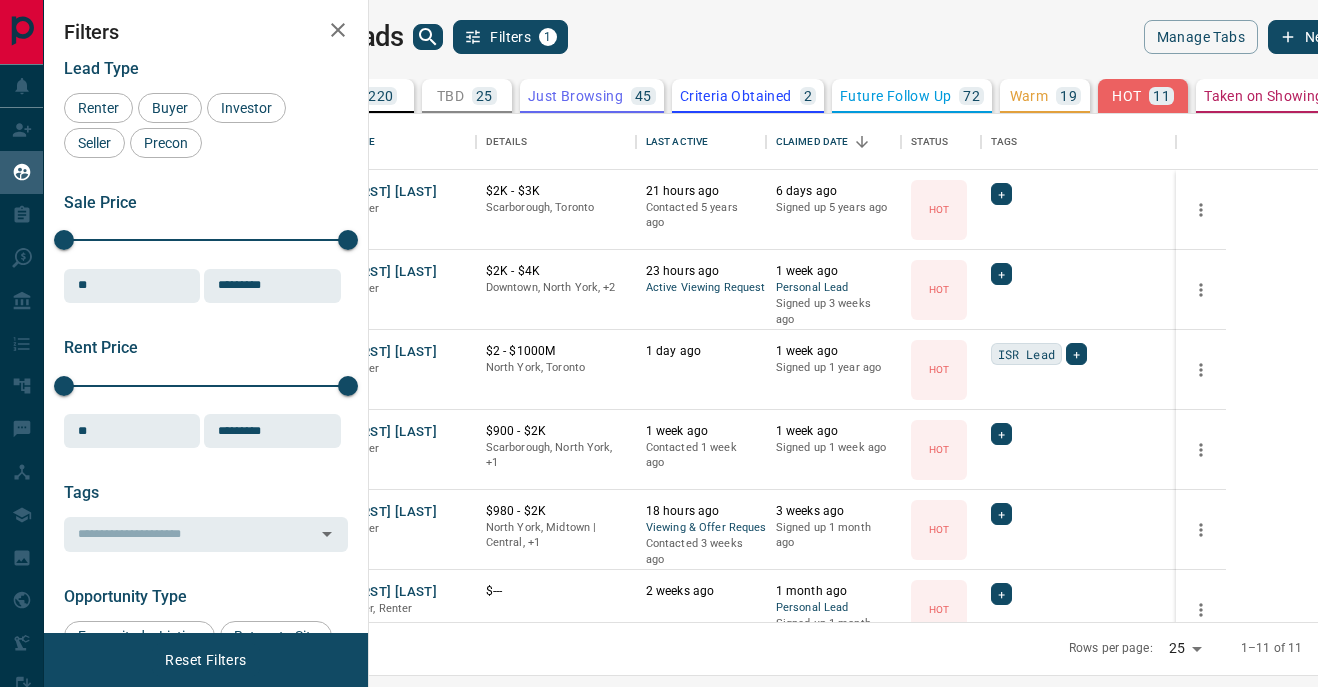 click on "TBD 25" at bounding box center (467, 96) 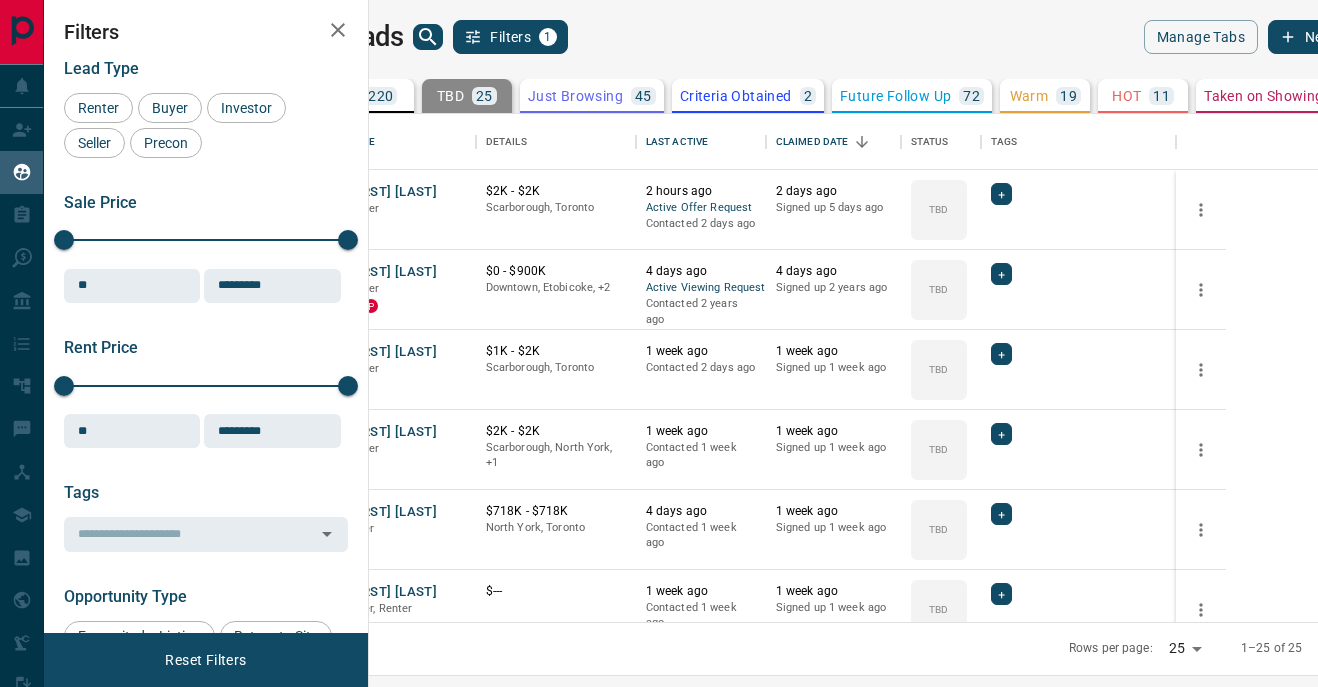 click on "Just Browsing" at bounding box center (575, 96) 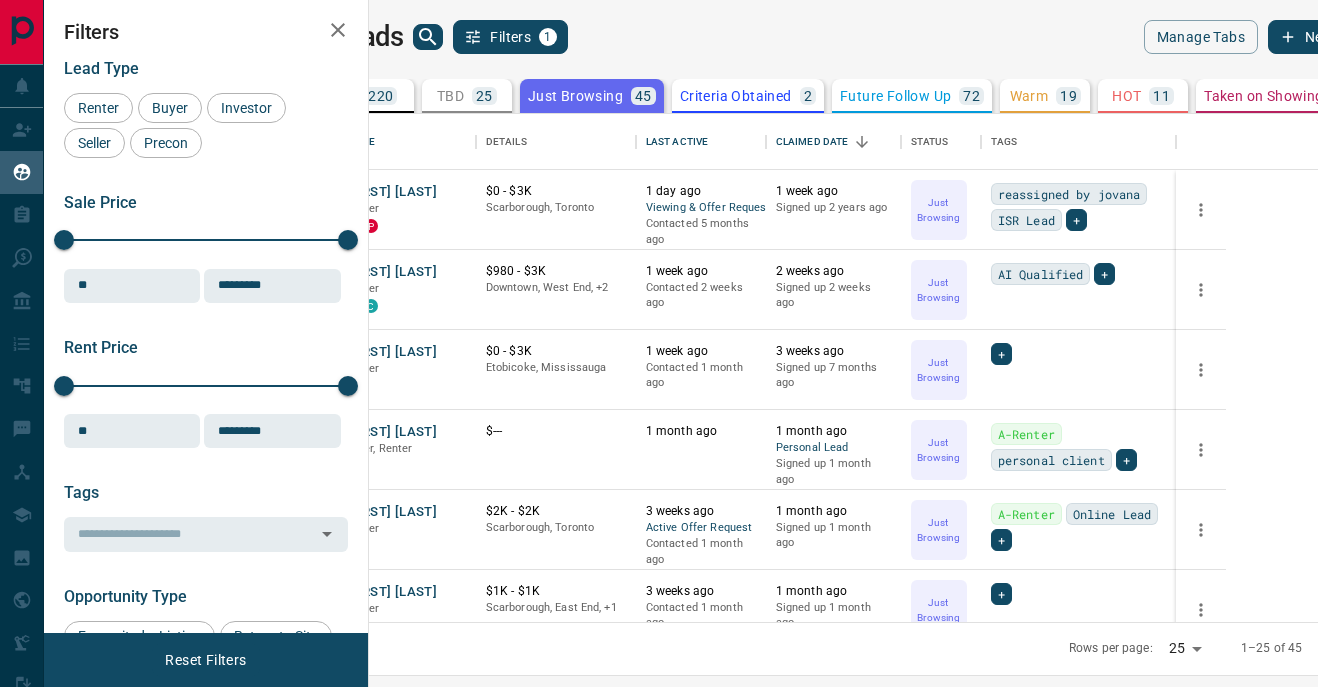 click on "Criteria Obtained" at bounding box center (736, 96) 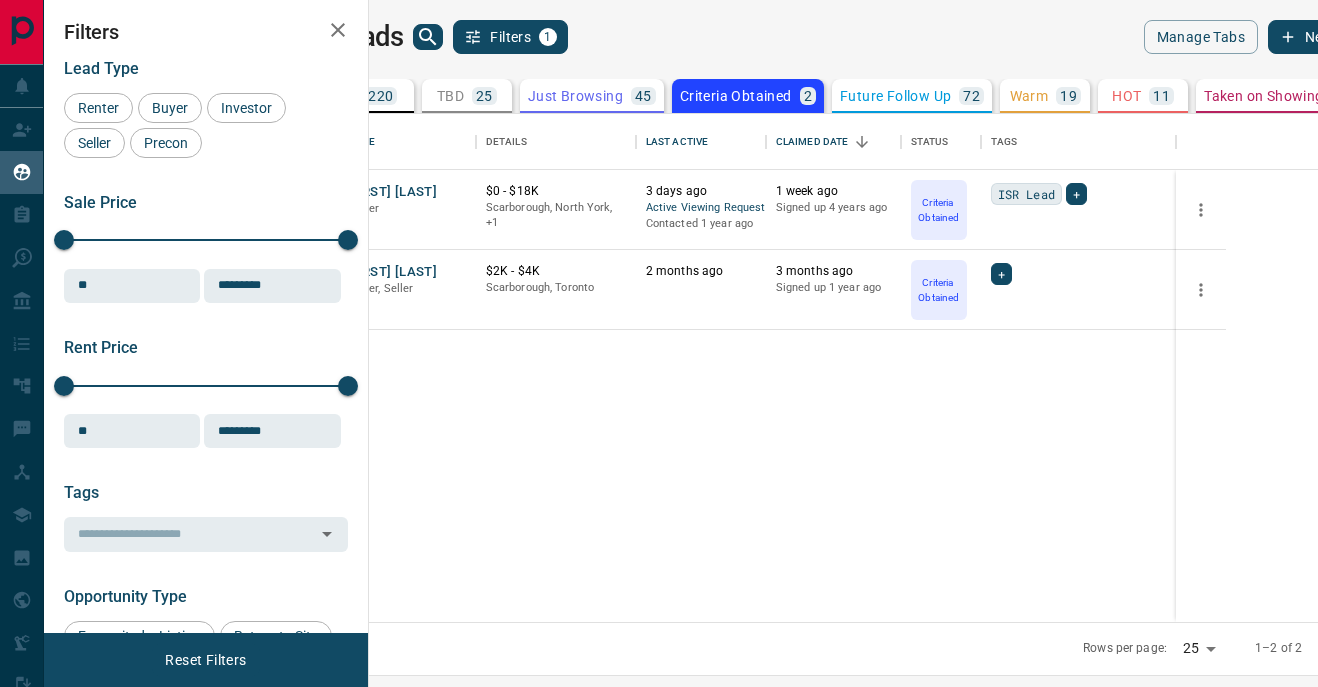 click on "Future Follow Up" at bounding box center [895, 96] 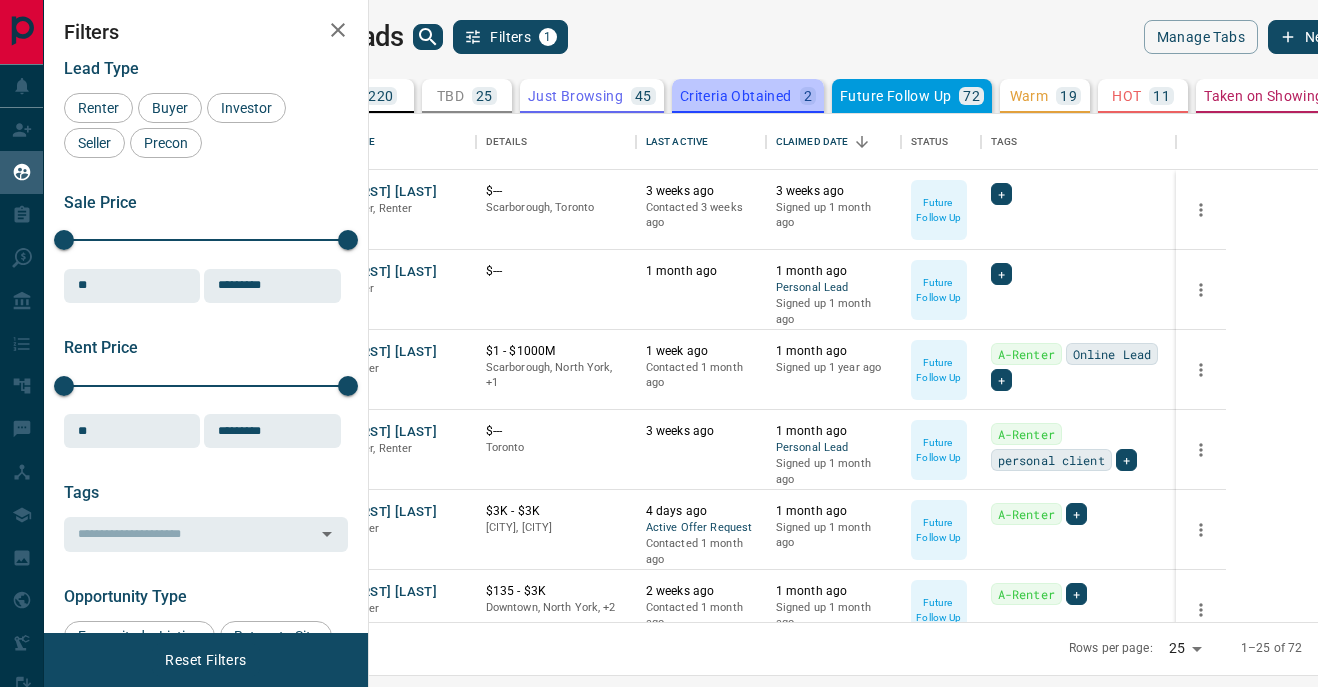 click on "Criteria Obtained 2" at bounding box center [748, 96] 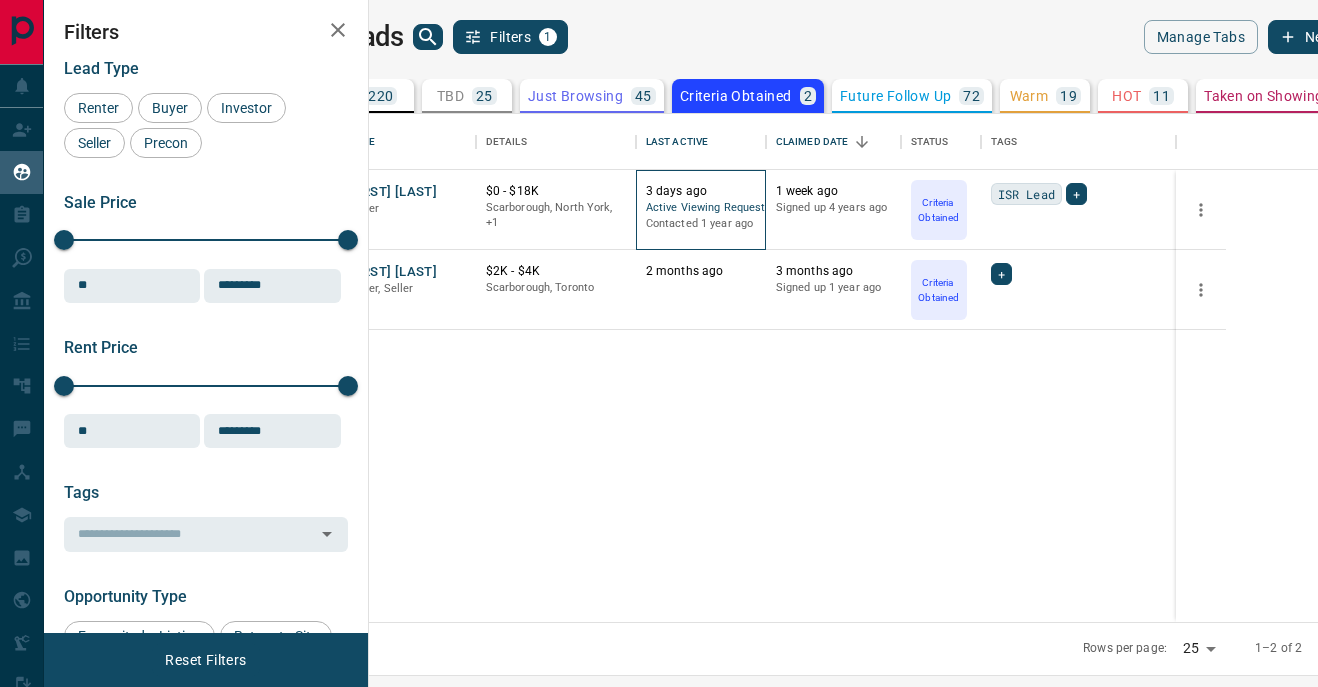click on "Active Viewing Request" at bounding box center [701, 208] 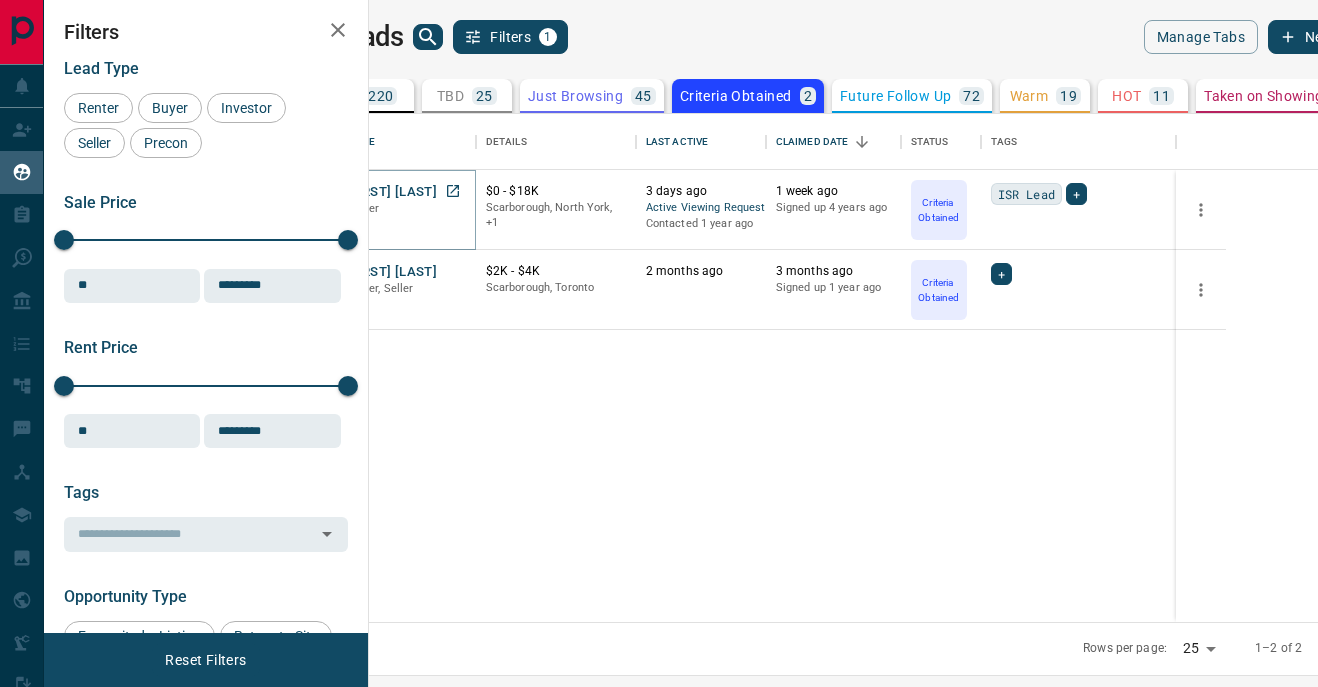 click on "[FIRST] [LAST]" at bounding box center (391, 192) 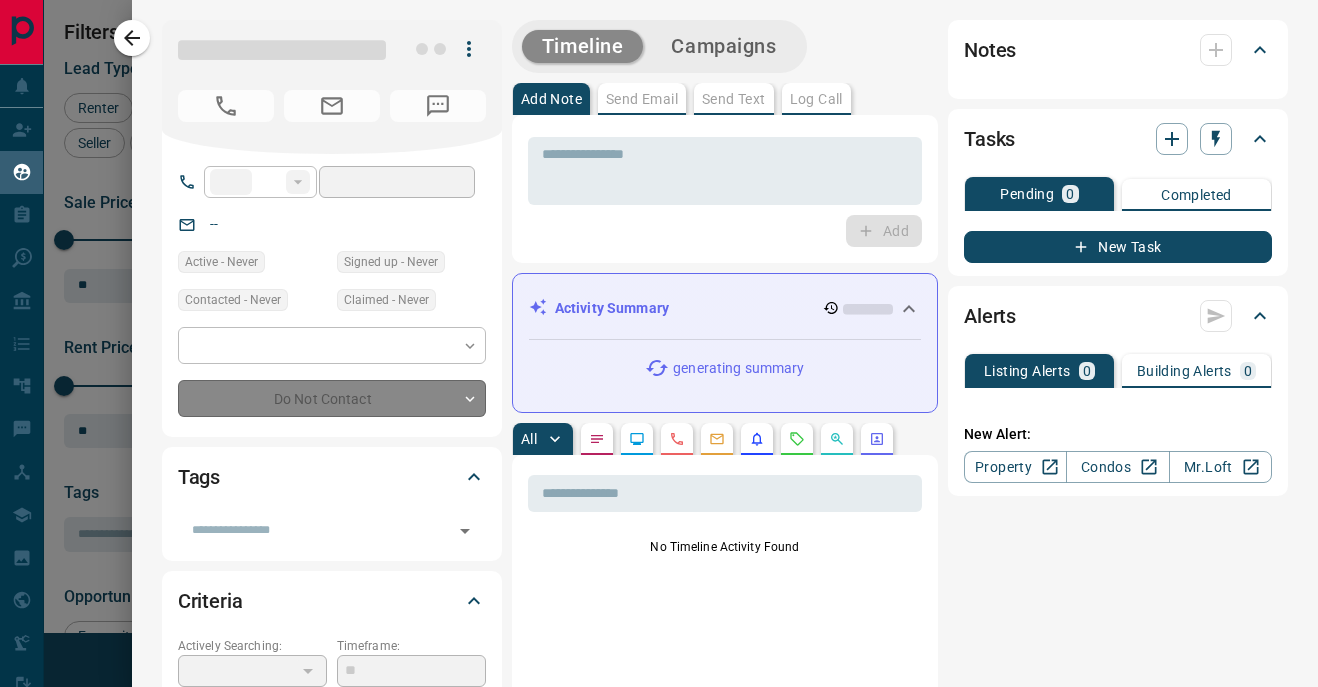 type on "**" 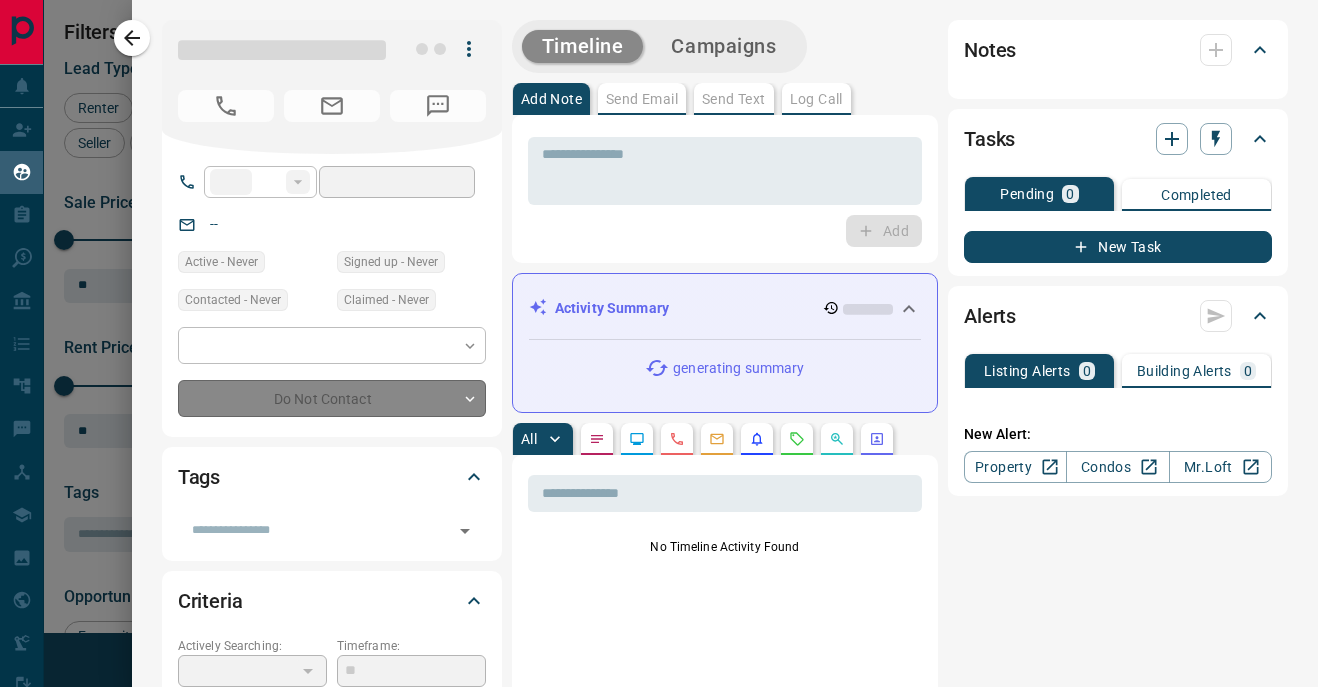 type on "**********" 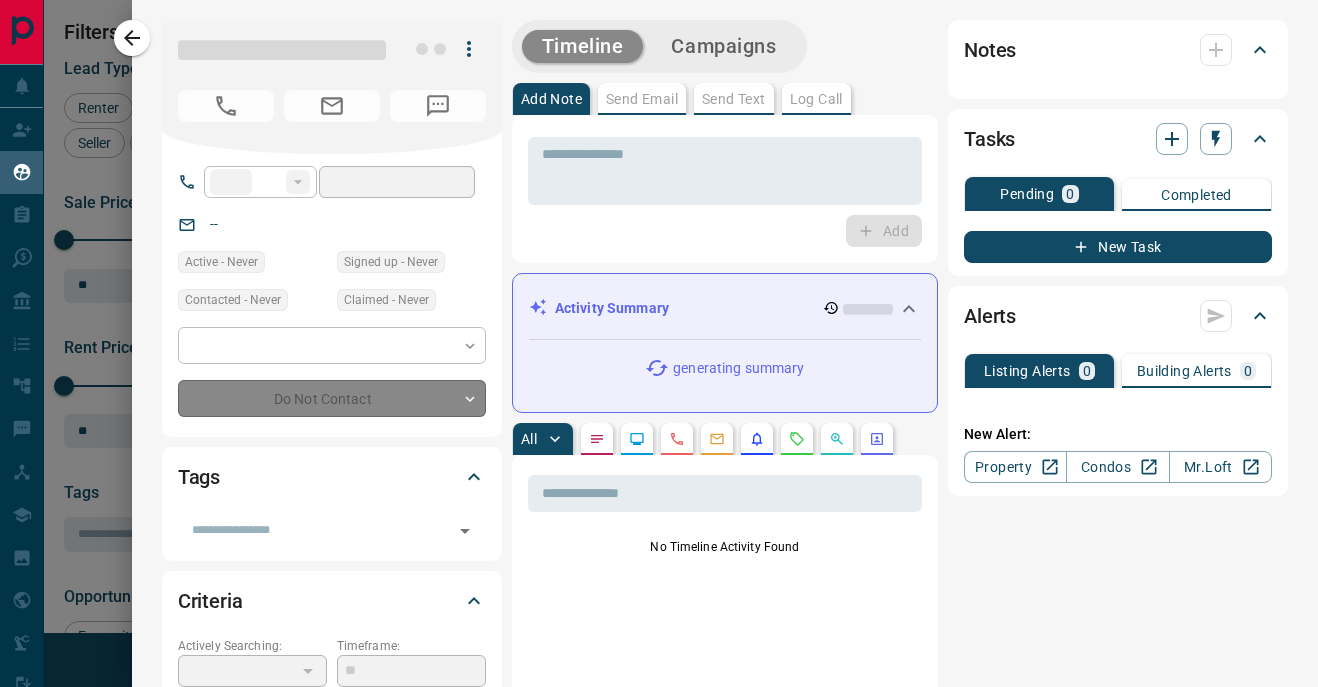 type on "**********" 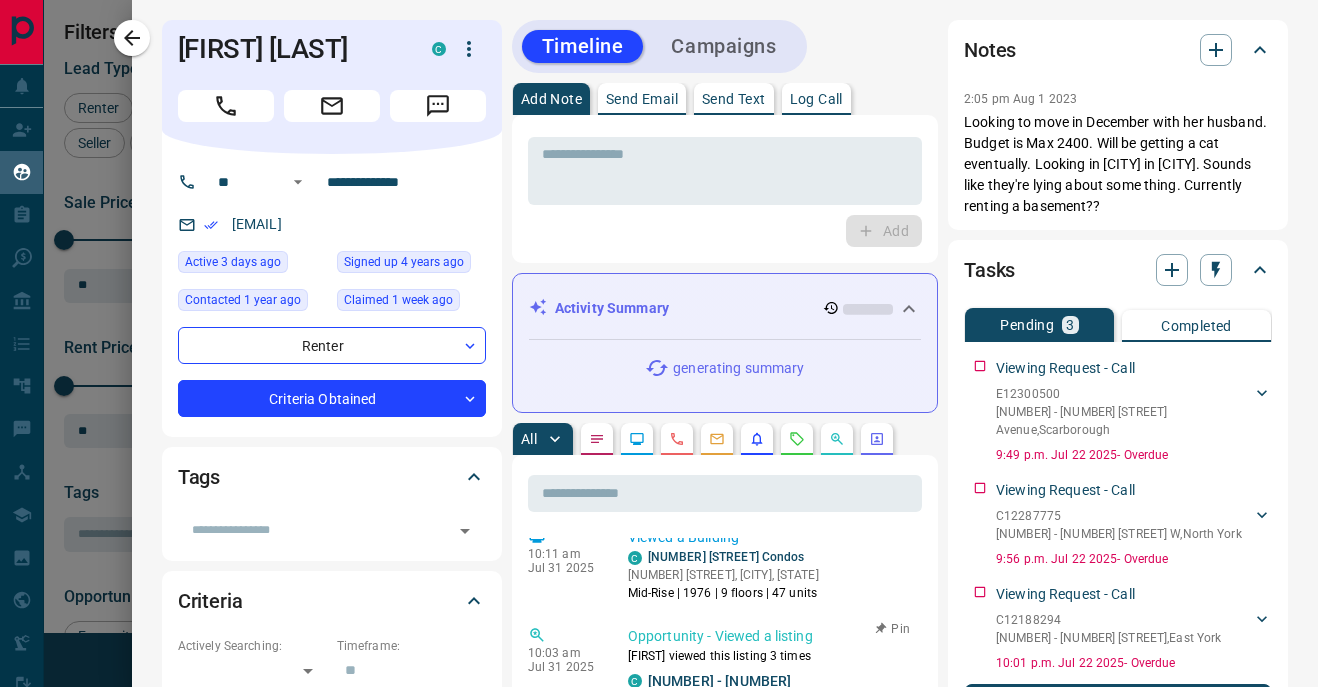 scroll, scrollTop: 0, scrollLeft: 0, axis: both 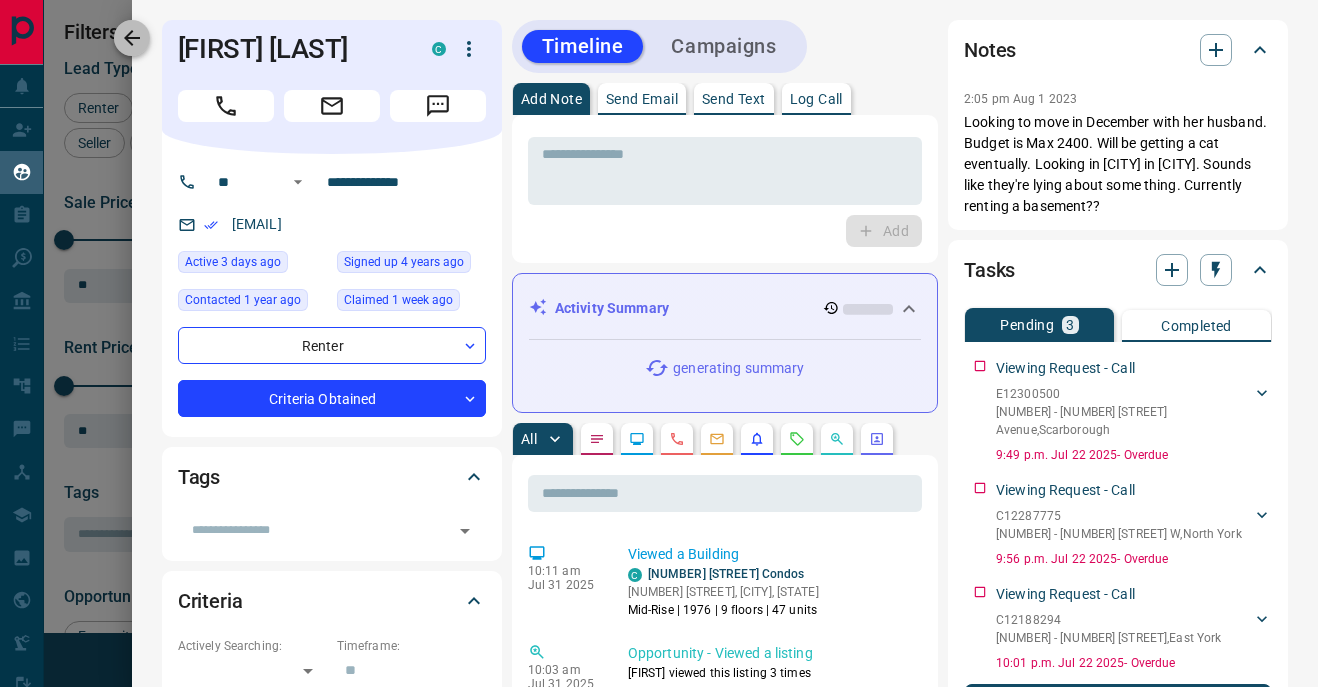 click 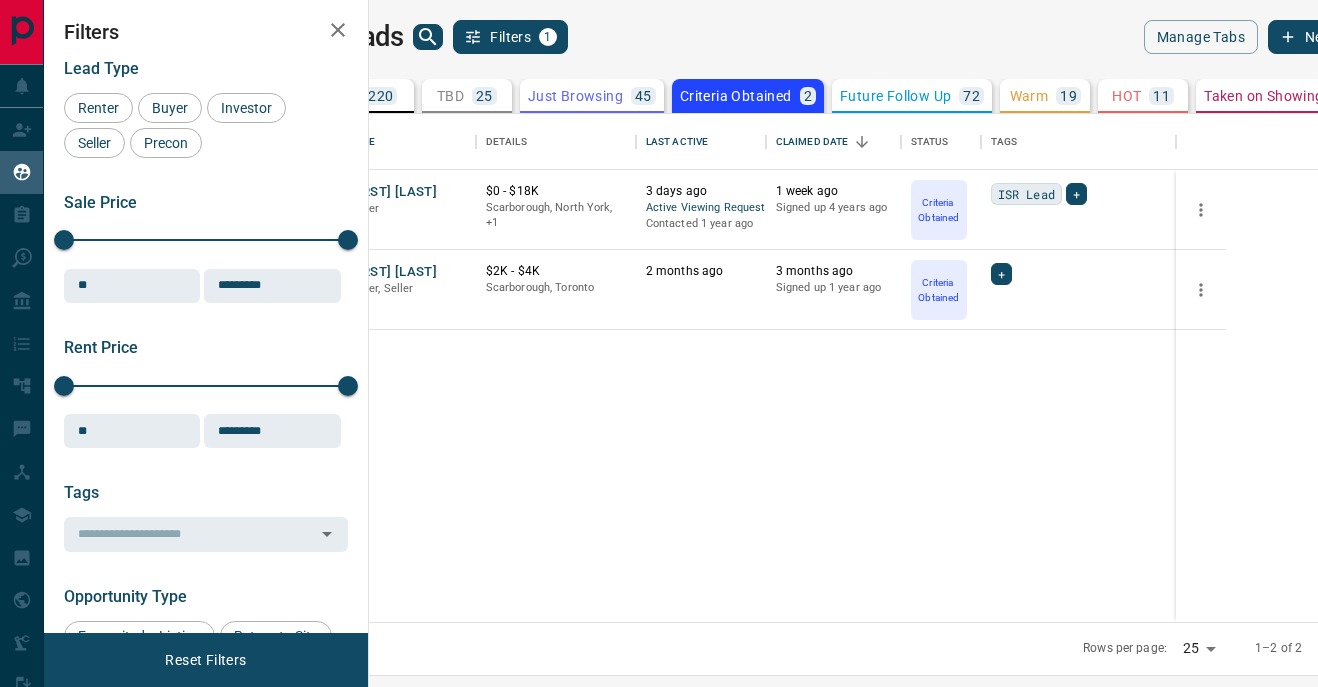 click 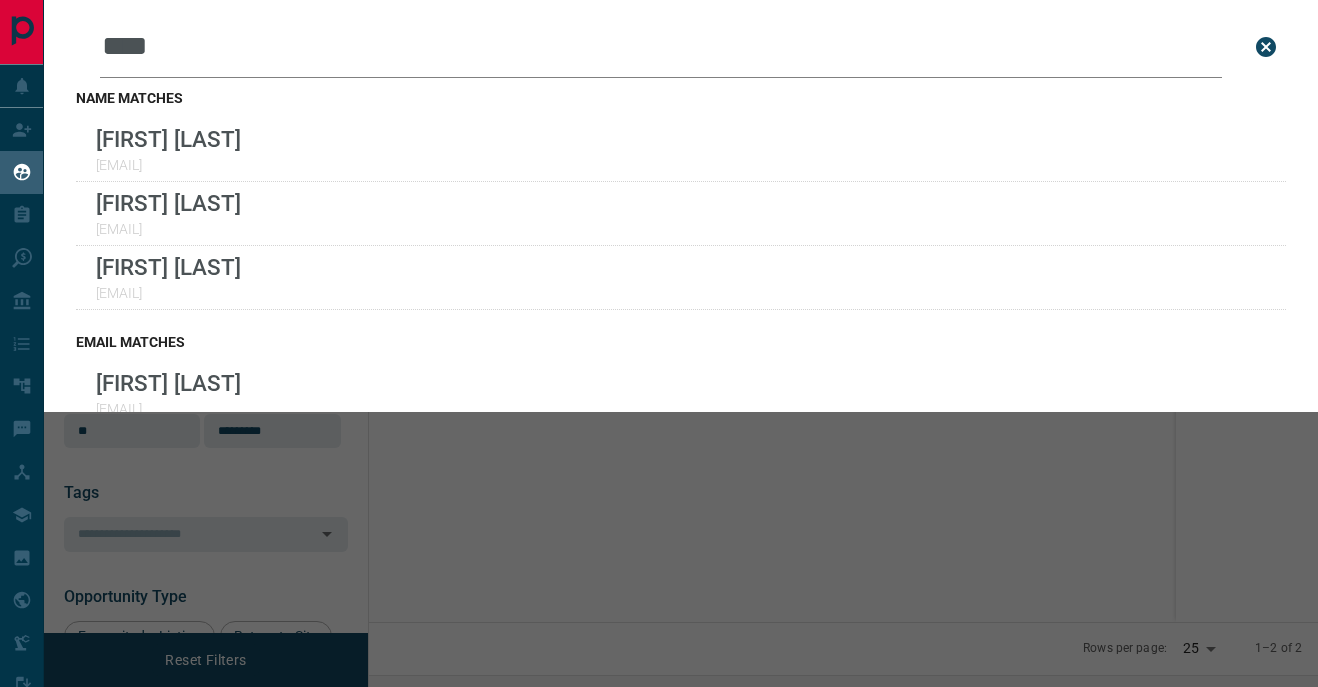click on "****" at bounding box center [661, 47] 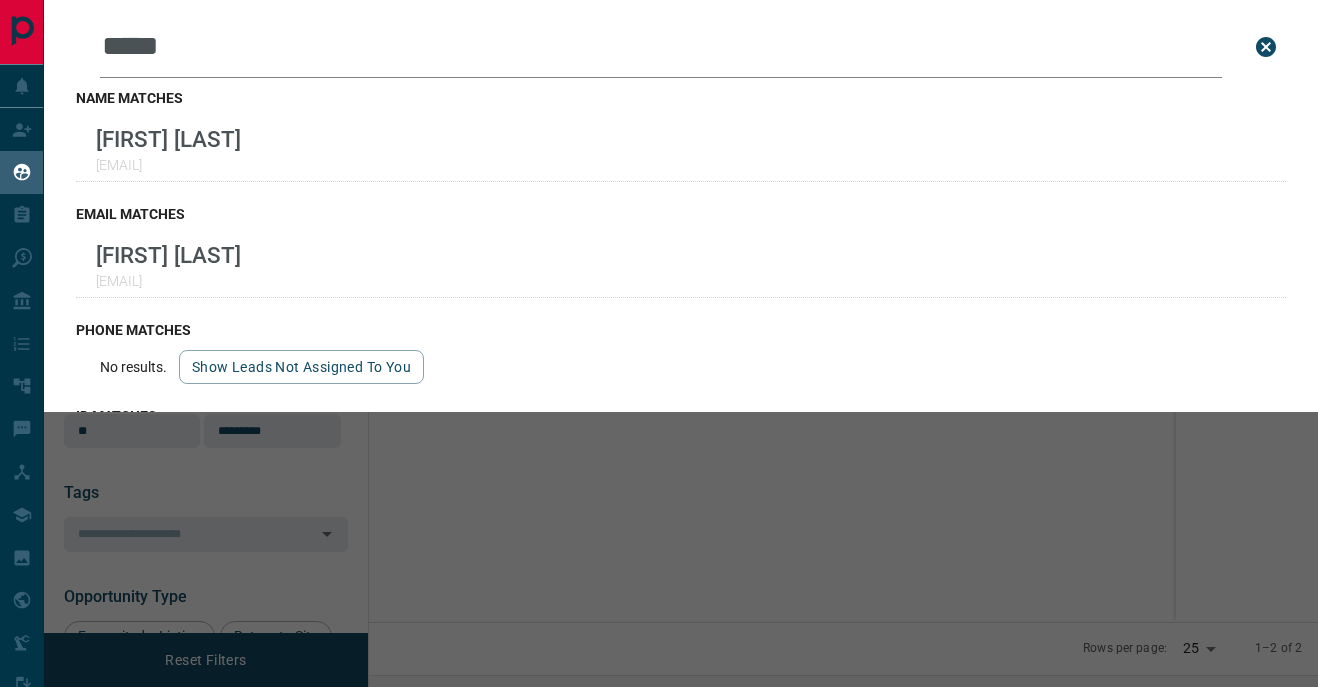 click 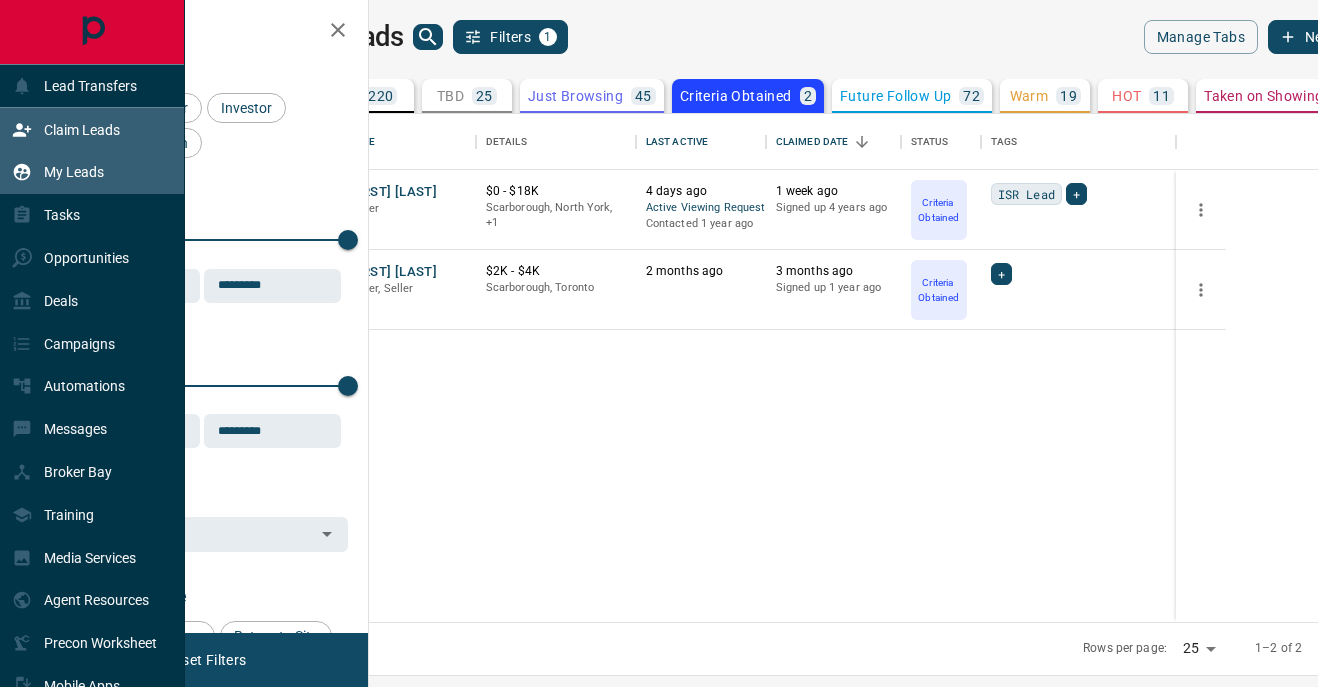 click on "Claim Leads" at bounding box center [82, 130] 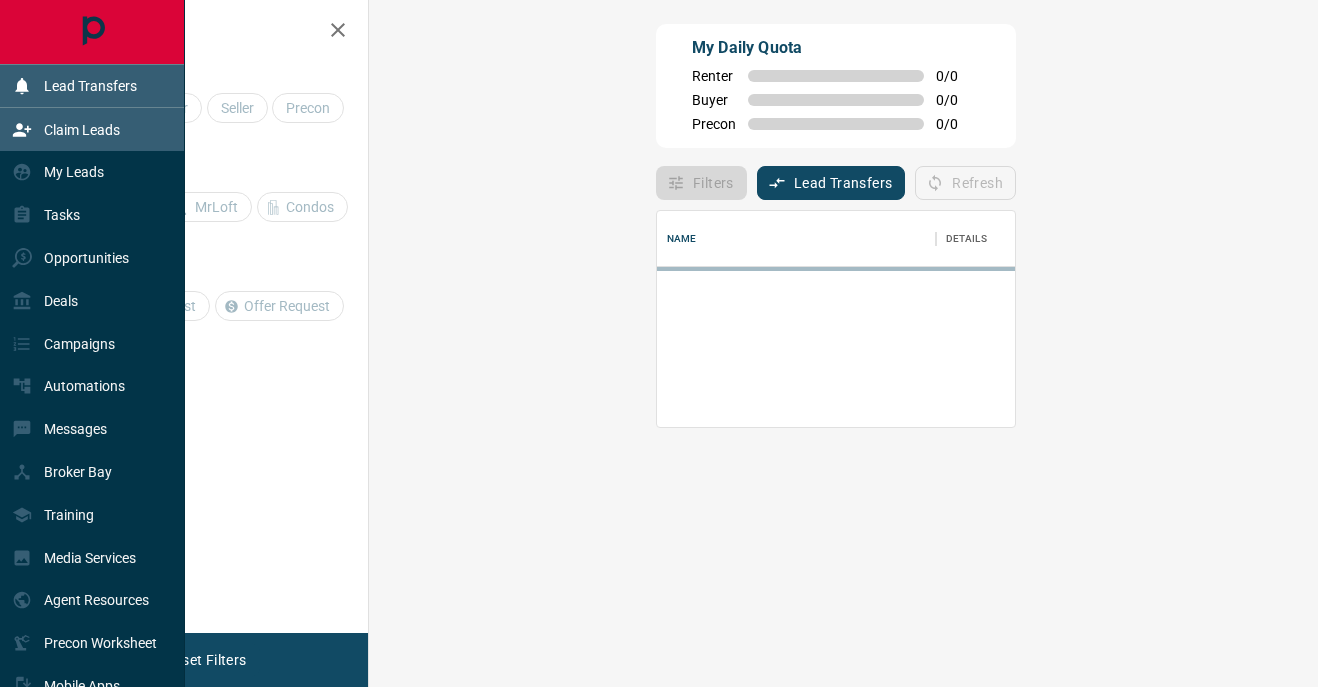 scroll, scrollTop: 0, scrollLeft: 0, axis: both 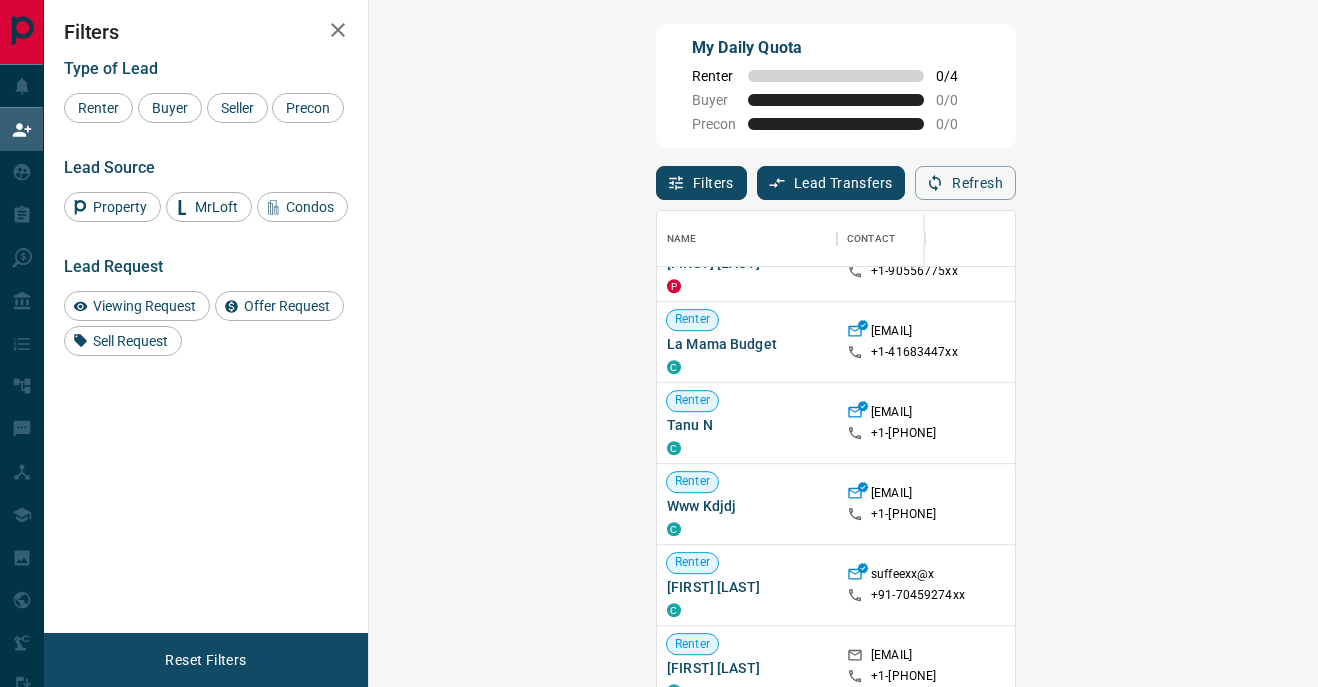 click on "Filters" at bounding box center [701, 183] 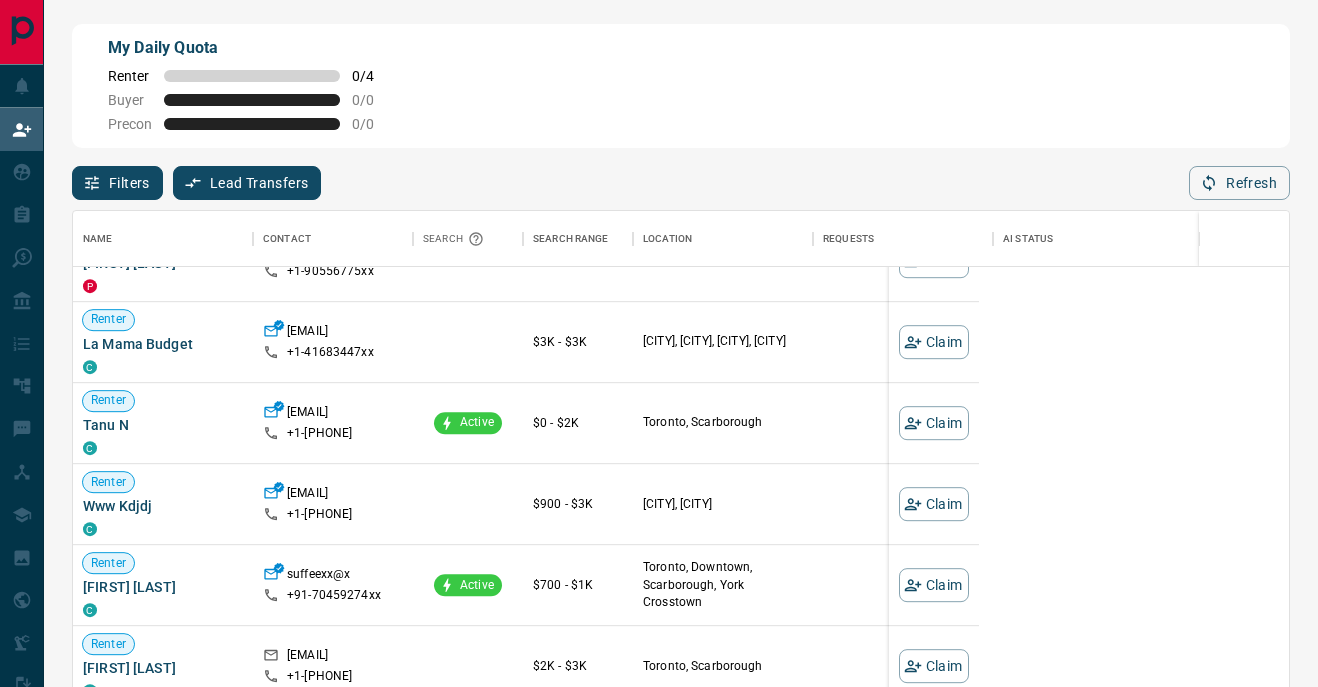 scroll, scrollTop: 1, scrollLeft: 0, axis: vertical 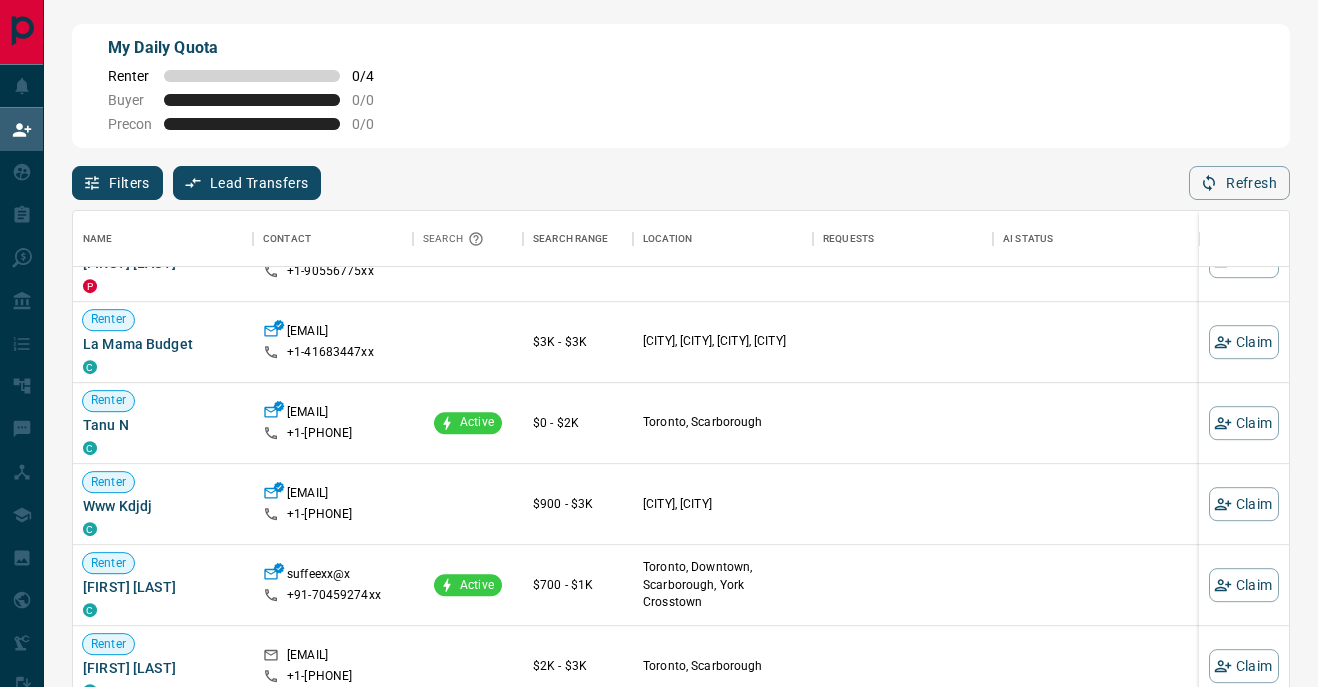 click 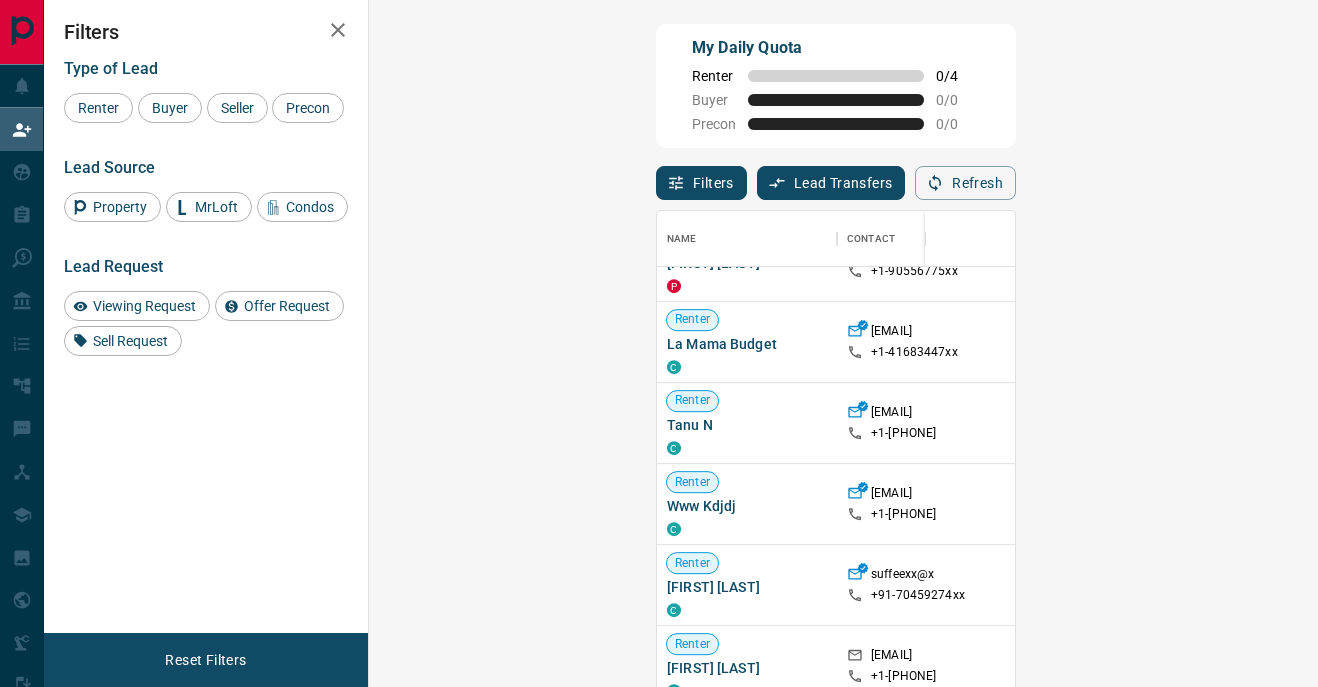 scroll, scrollTop: 517, scrollLeft: 906, axis: both 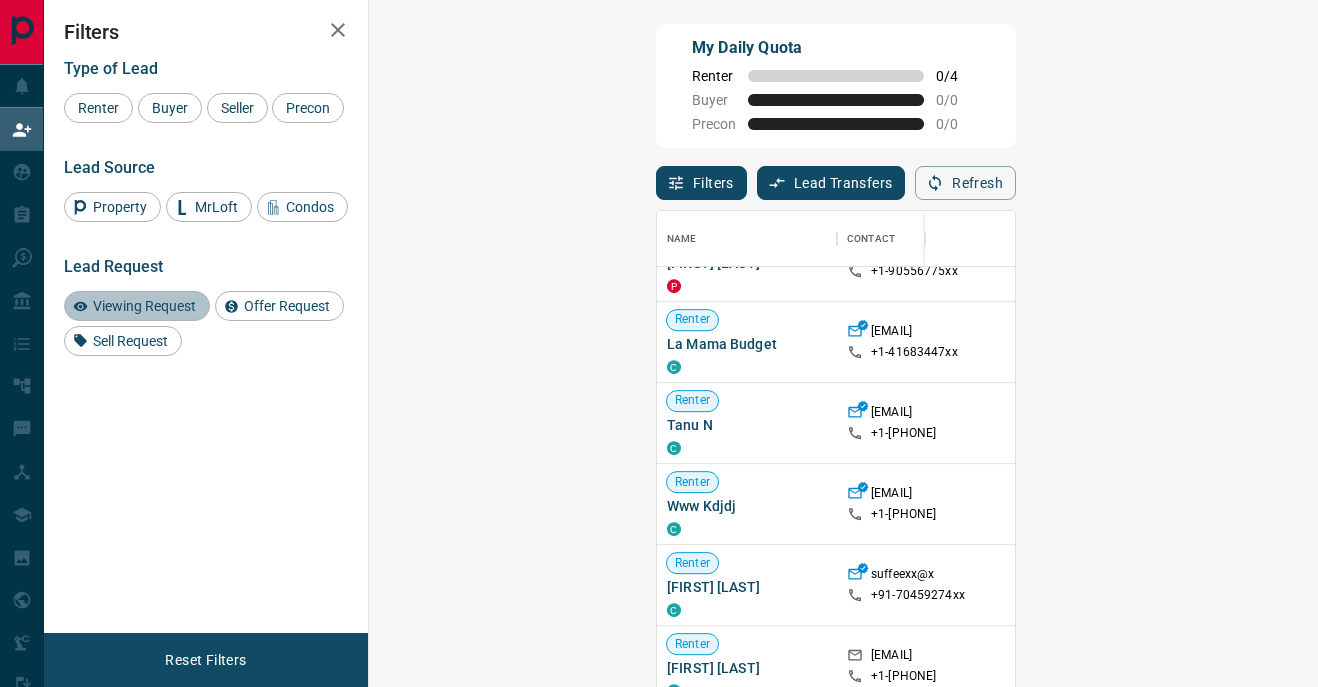 click on "Viewing Request" at bounding box center (144, 306) 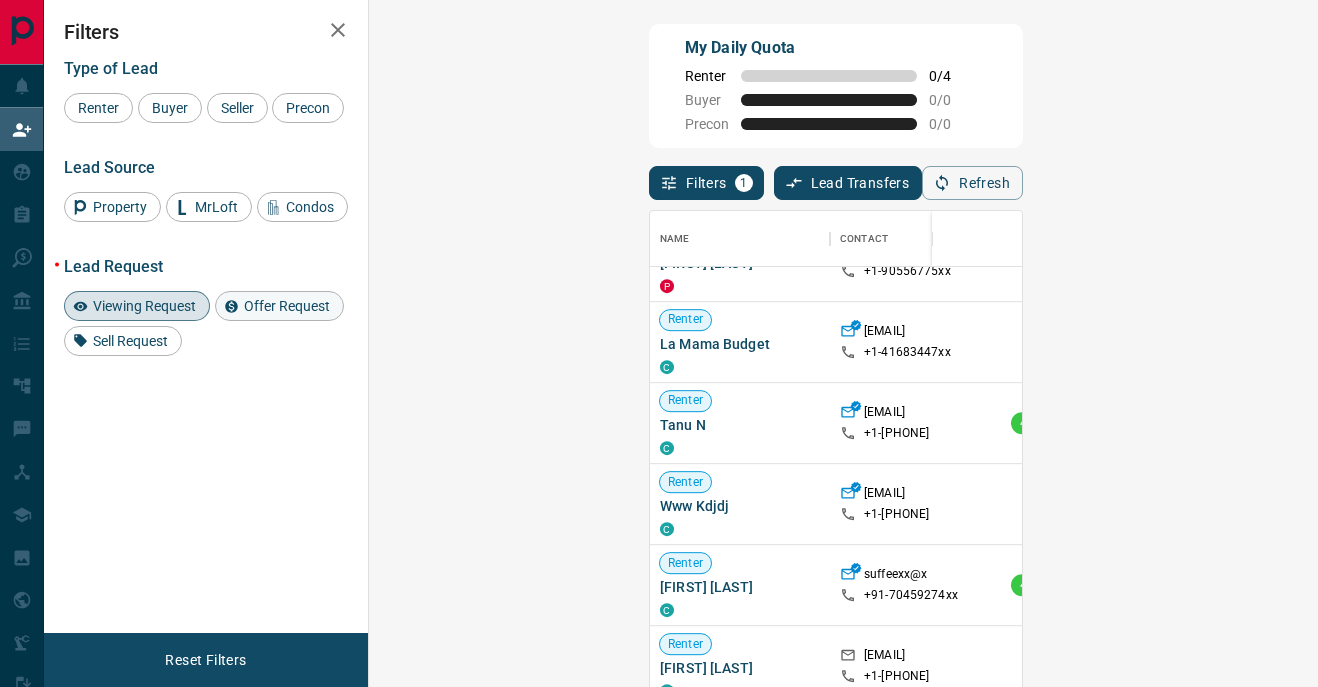 click on "Offer Request" at bounding box center [287, 306] 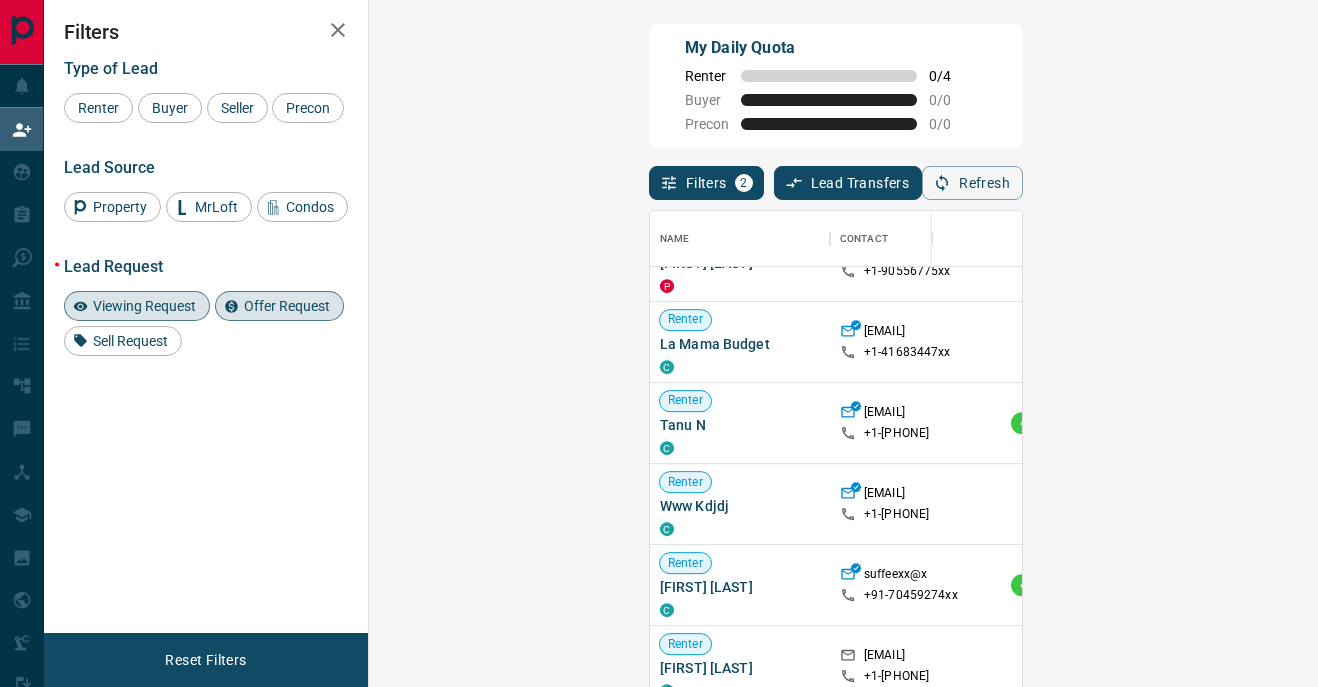 scroll, scrollTop: 0, scrollLeft: 0, axis: both 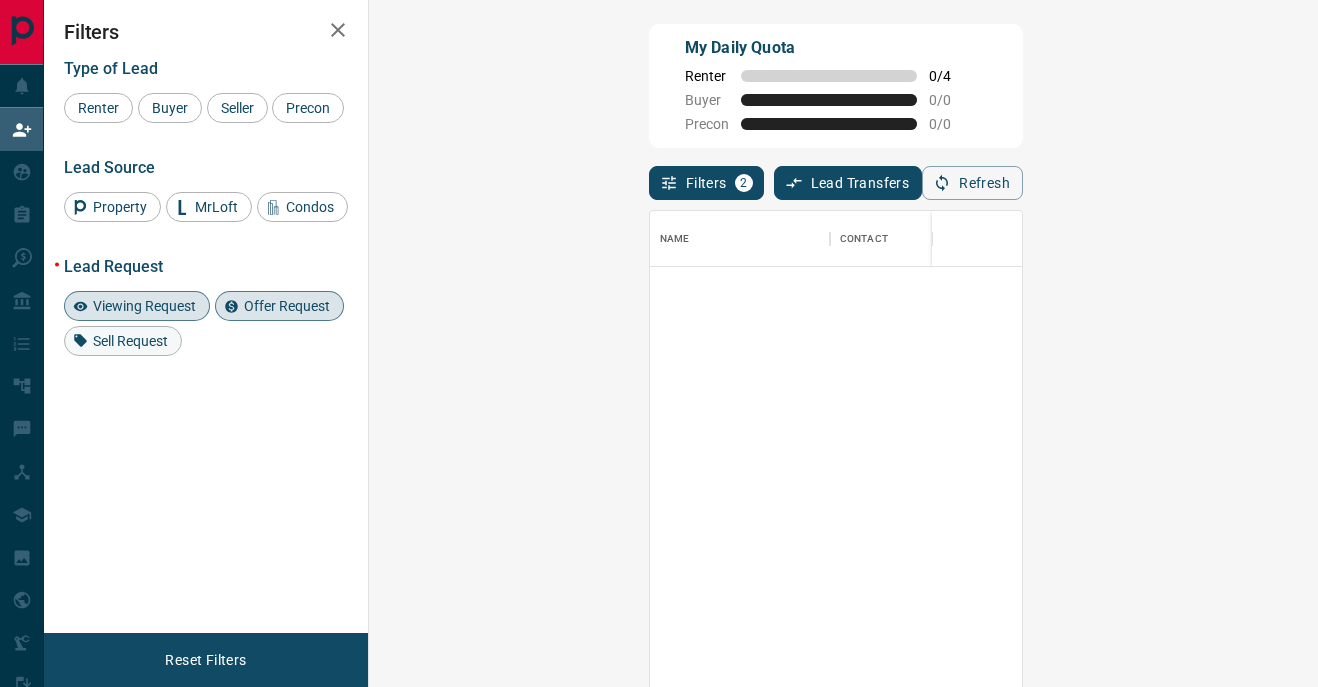 click on "Sell Request" at bounding box center (130, 341) 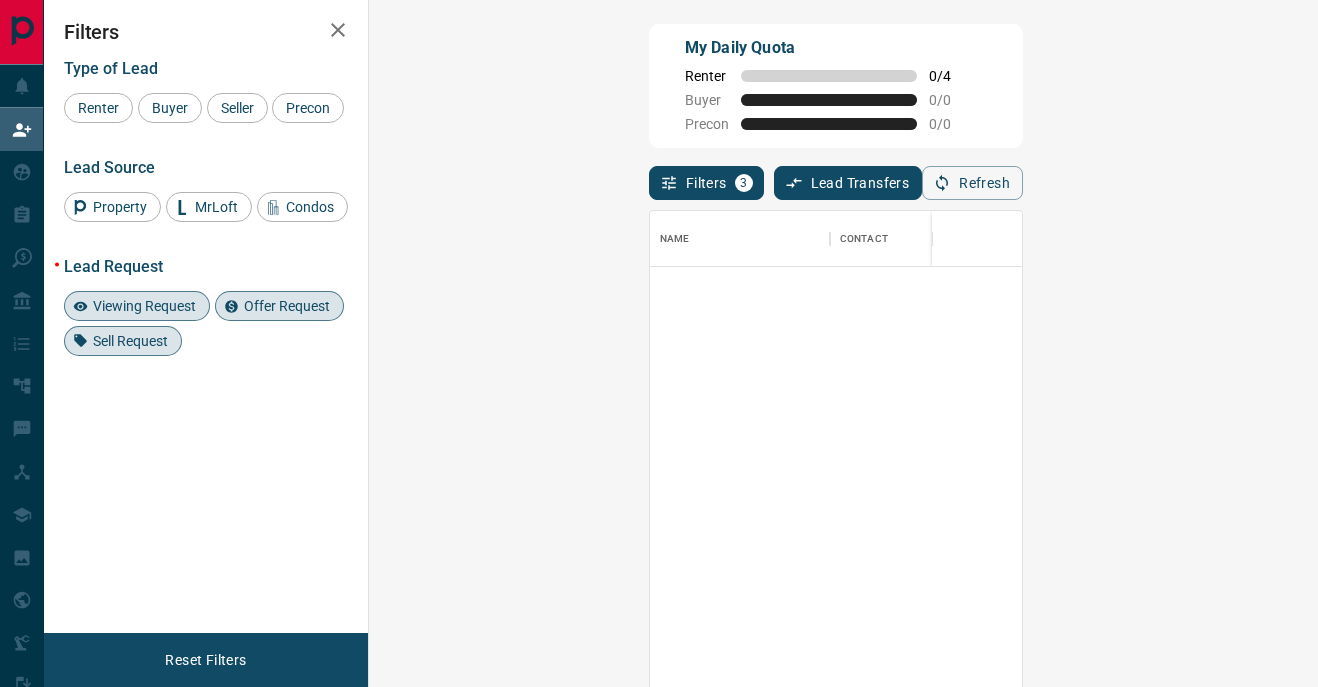 click on "Sell Request" at bounding box center [130, 341] 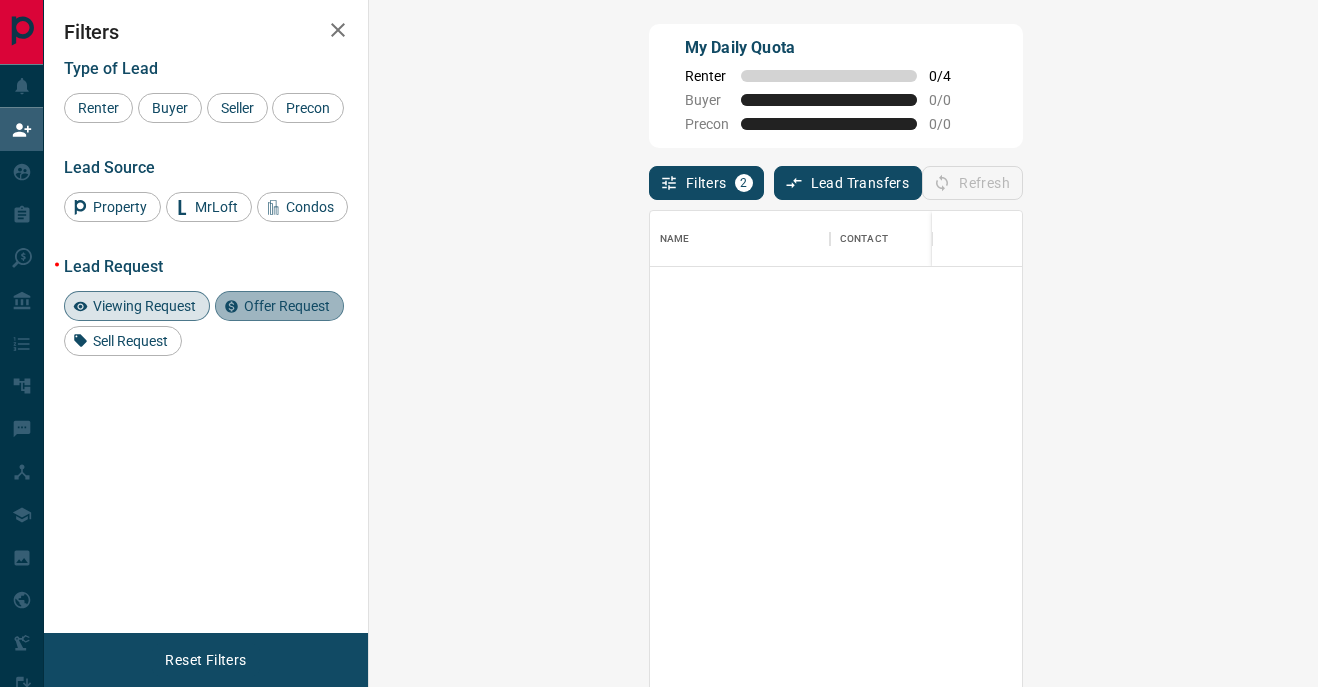 click on "Offer Request" at bounding box center (287, 306) 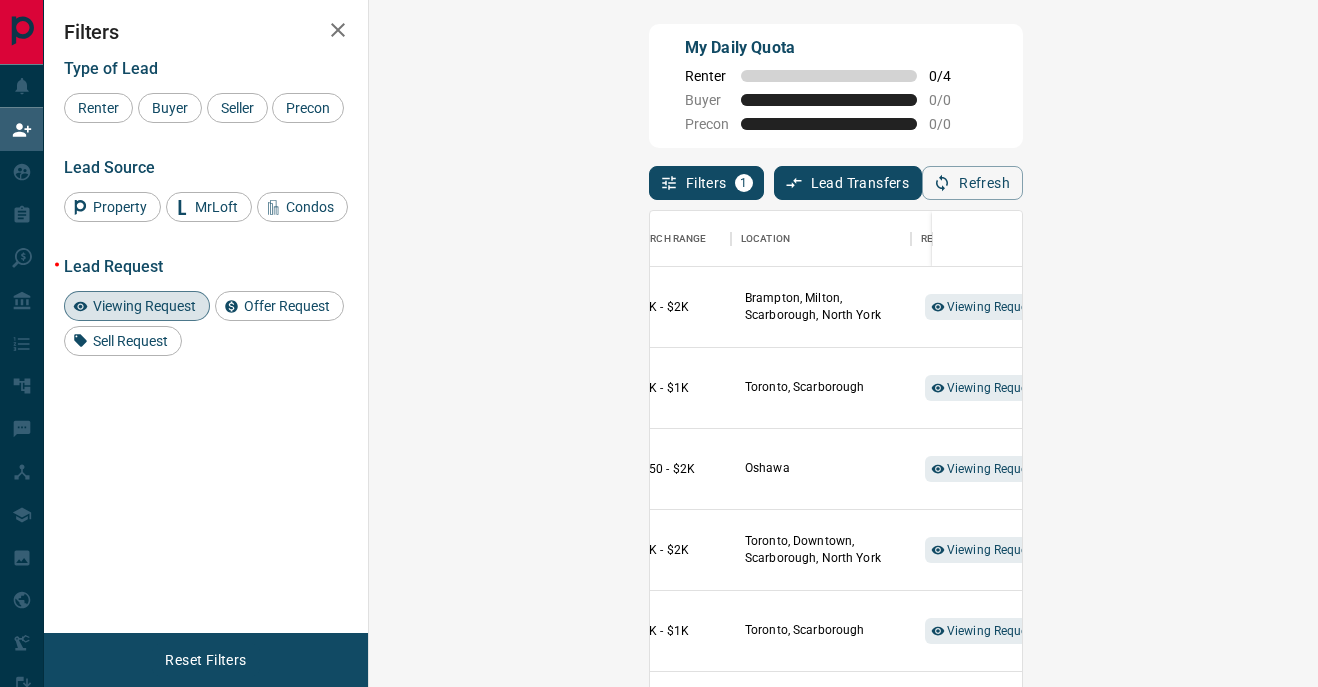 scroll, scrollTop: 0, scrollLeft: 473, axis: horizontal 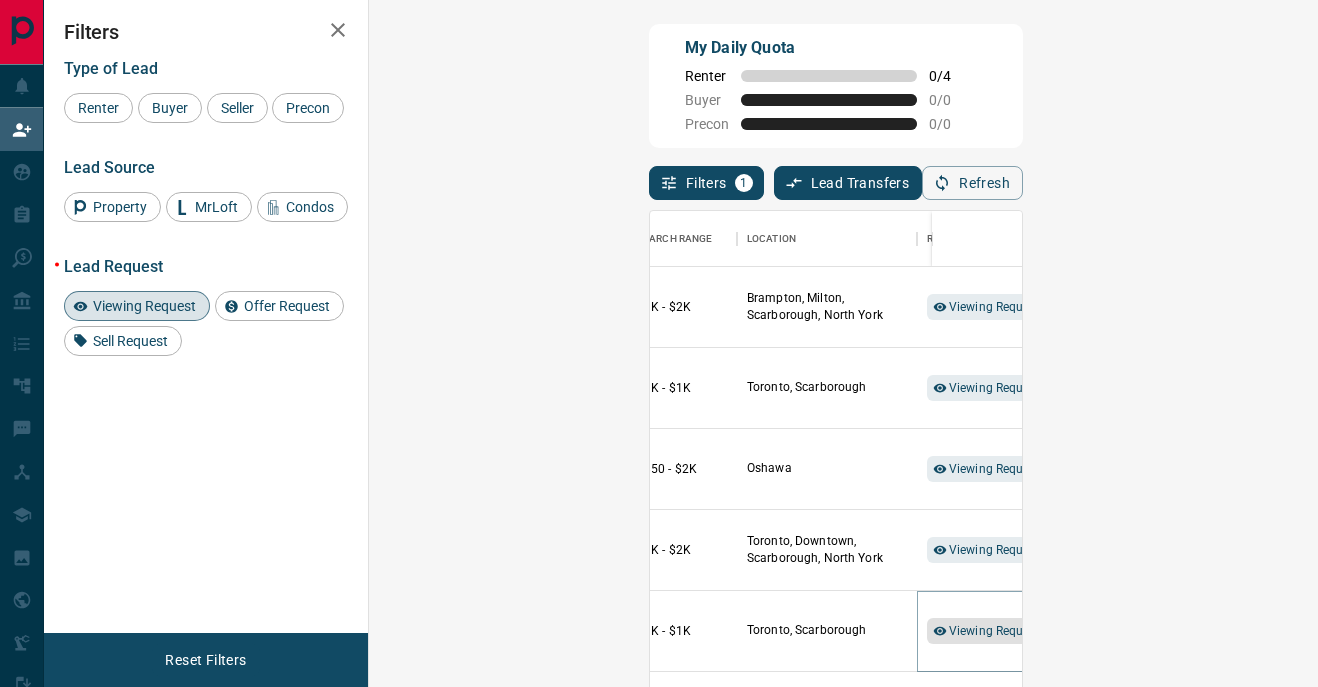 click on "Viewing Request   ( 3 )" at bounding box center [996, 631] 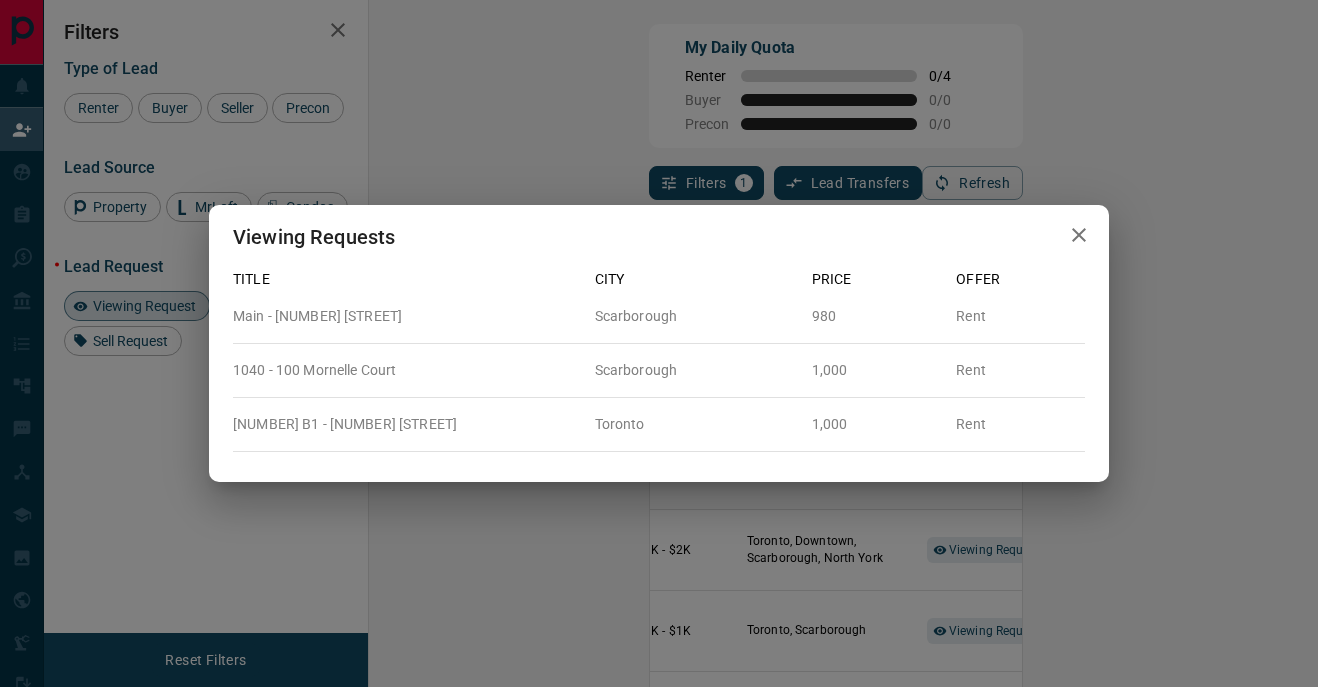 click 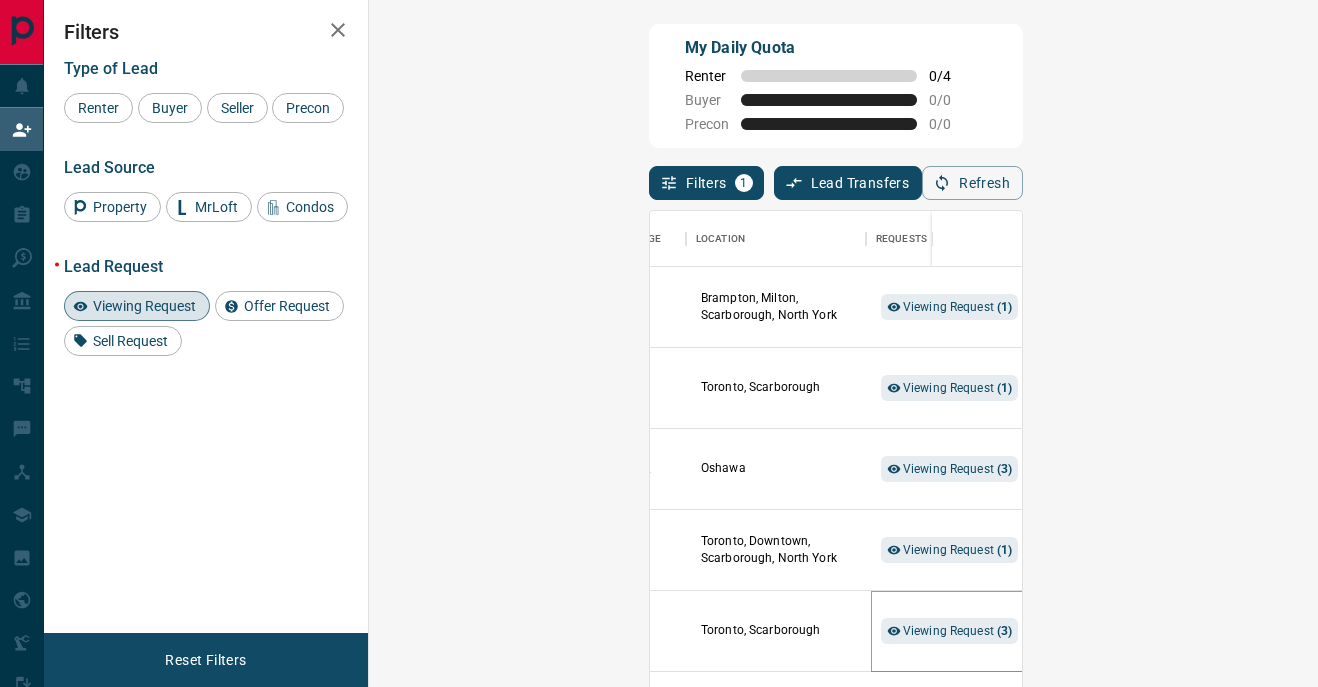 scroll, scrollTop: 0, scrollLeft: 524, axis: horizontal 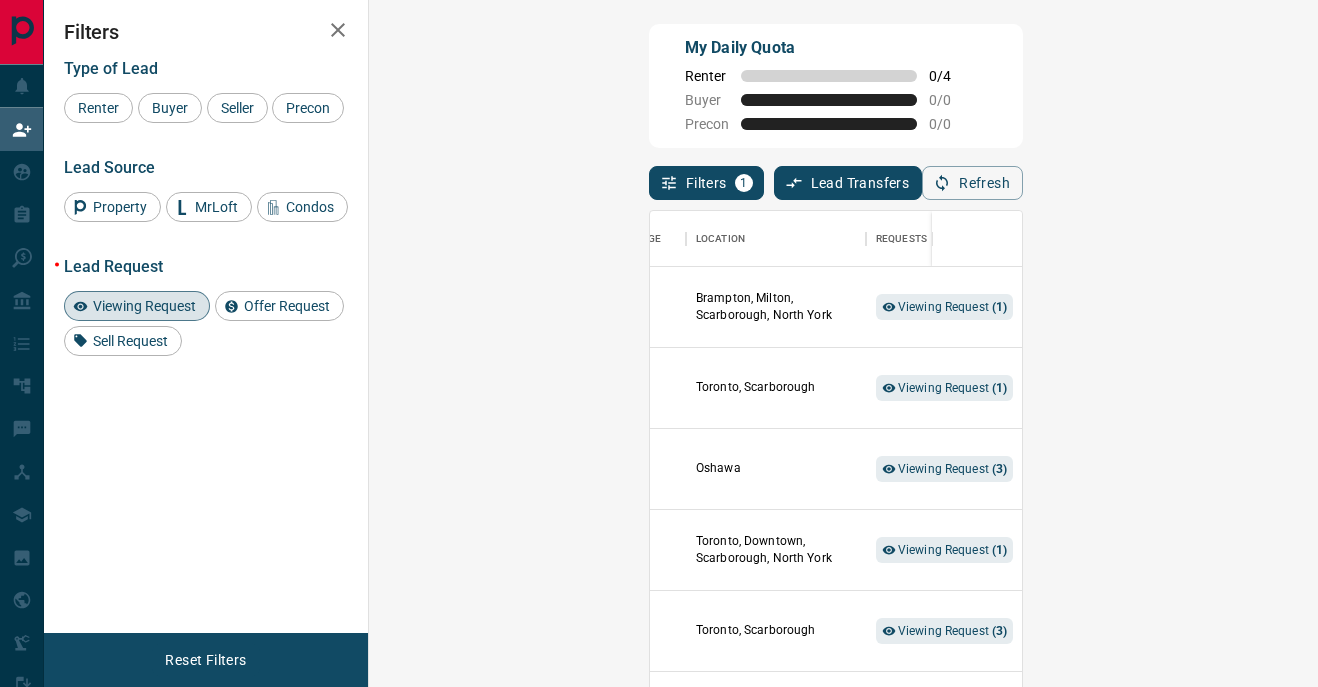 click on "Notes" at bounding box center (1216, 631) 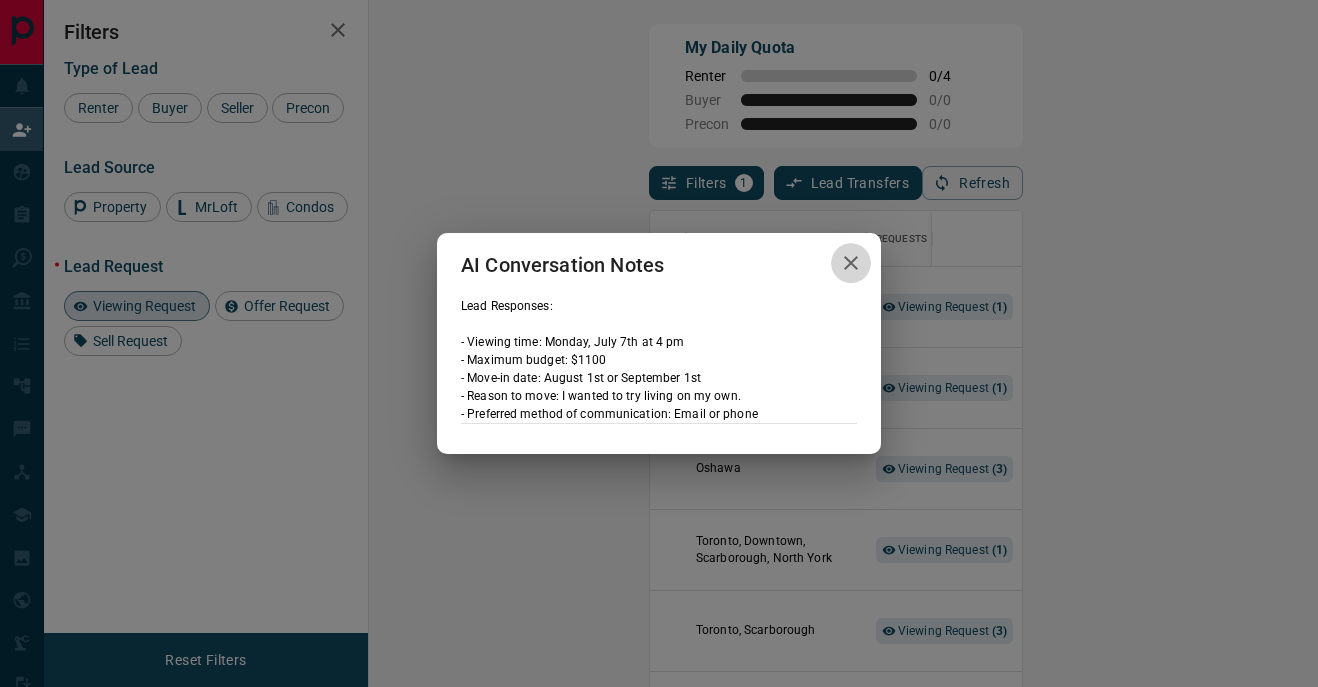 click 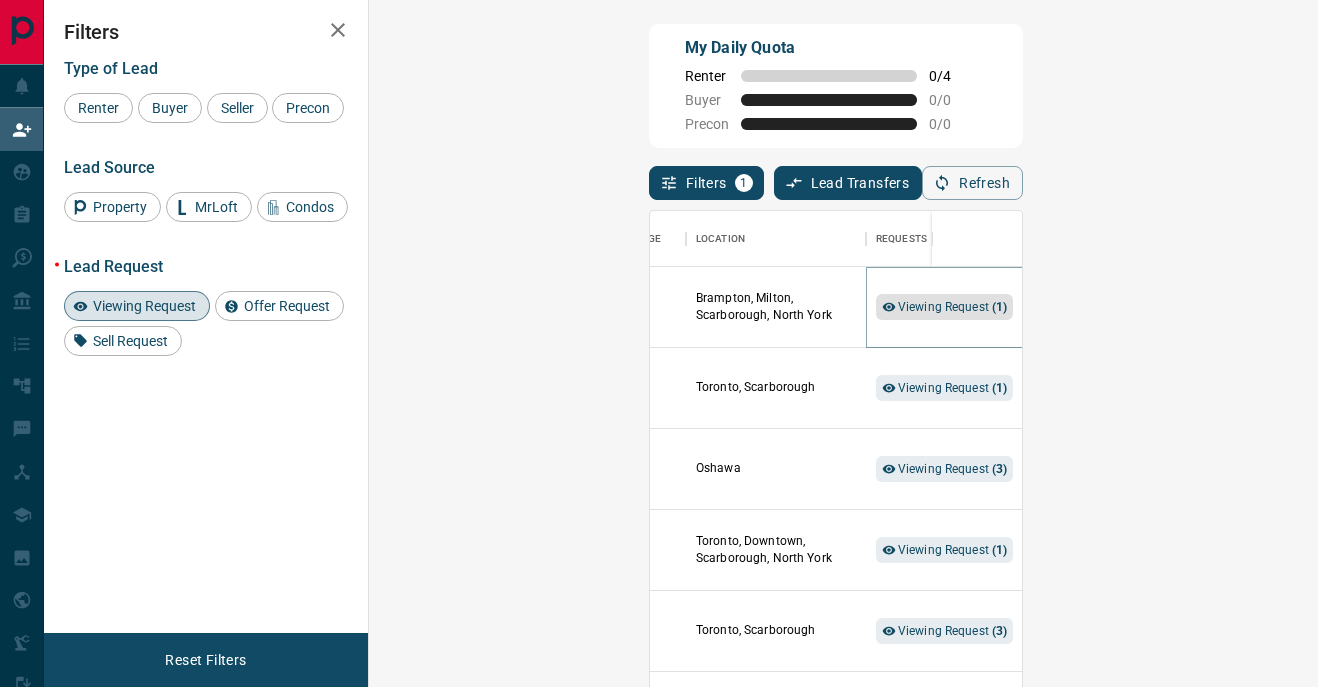 click on "Viewing Request   ( 1 )" at bounding box center (953, 307) 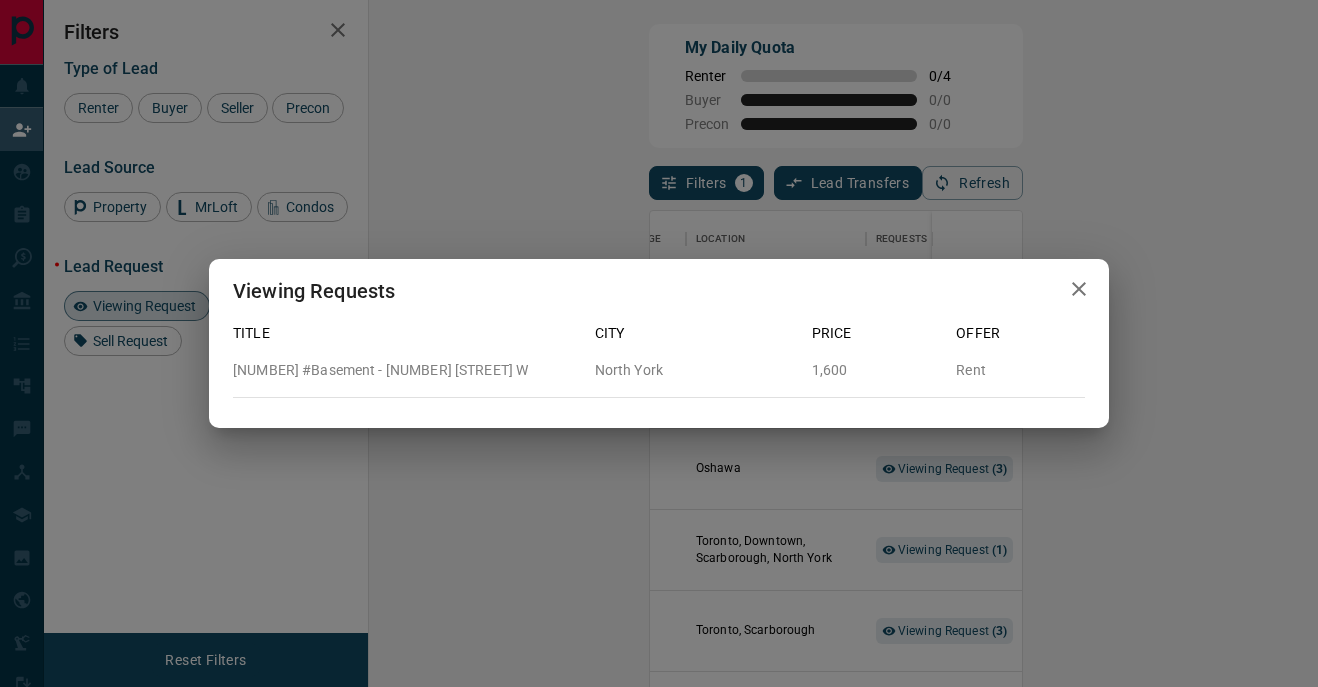 click at bounding box center (1079, 289) 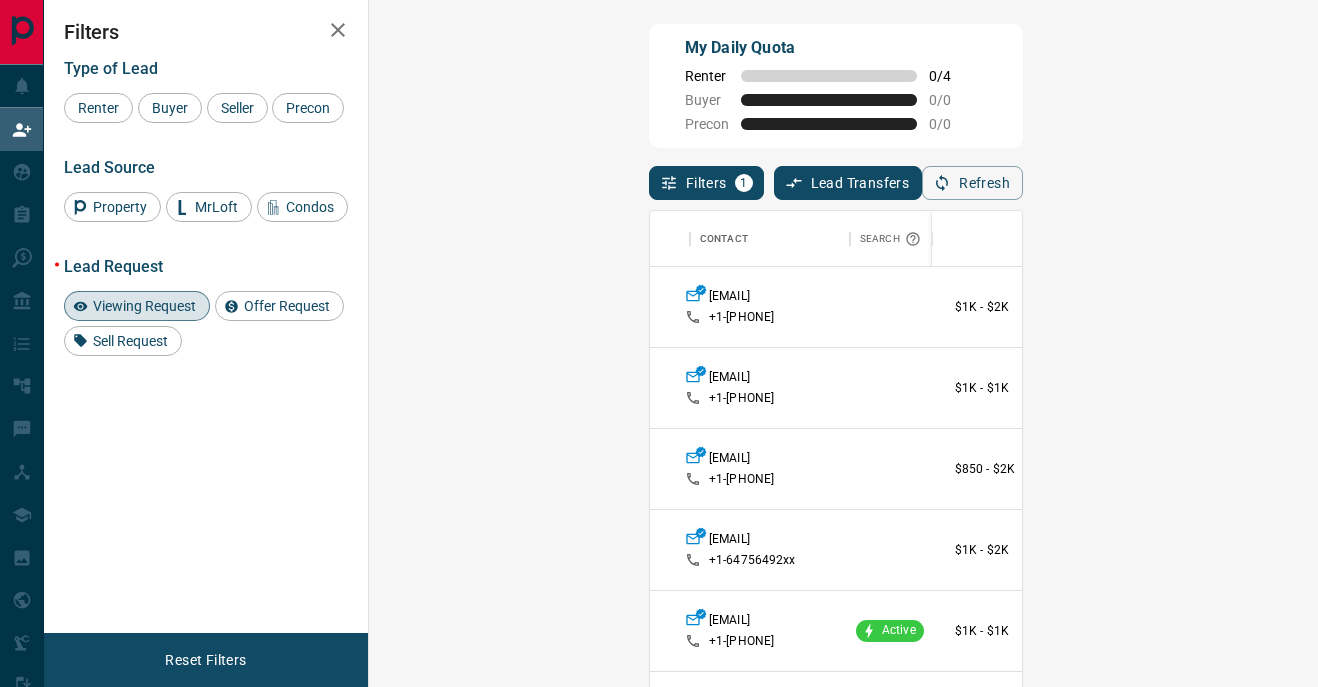 scroll, scrollTop: 0, scrollLeft: 140, axis: horizontal 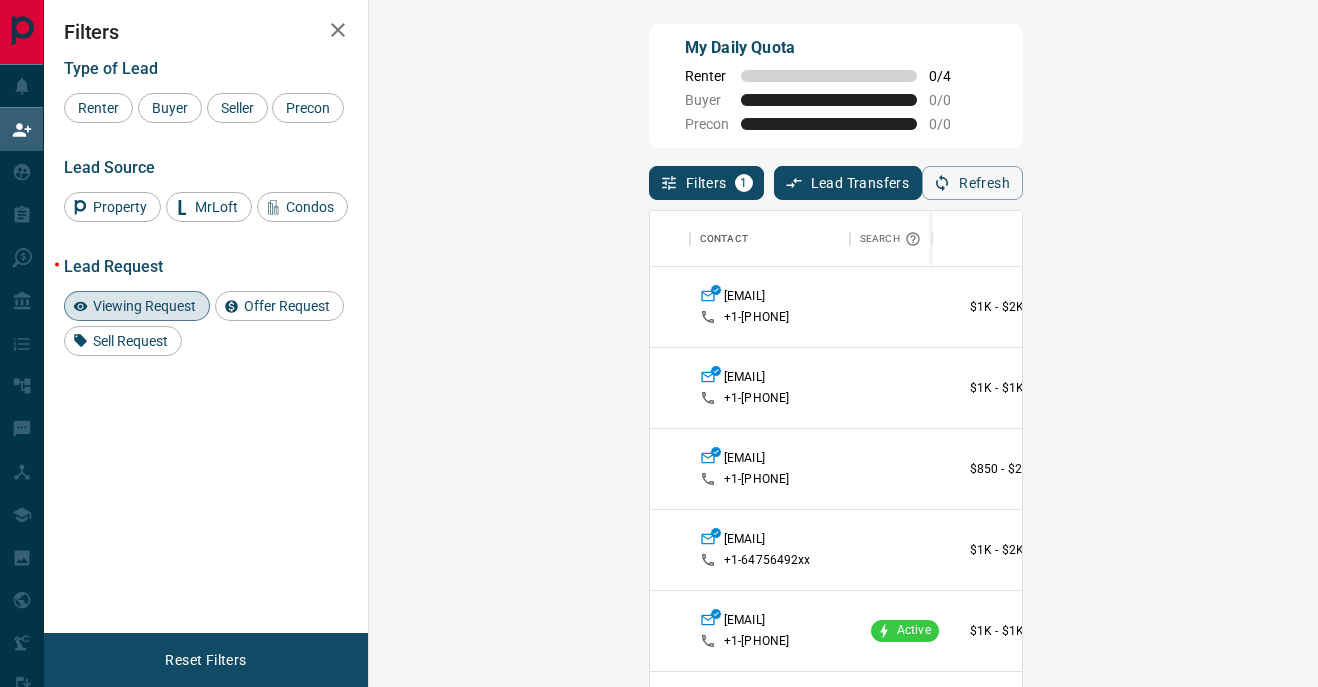 click on "Viewing Request   ( 1 )" at bounding box center [1340, 388] 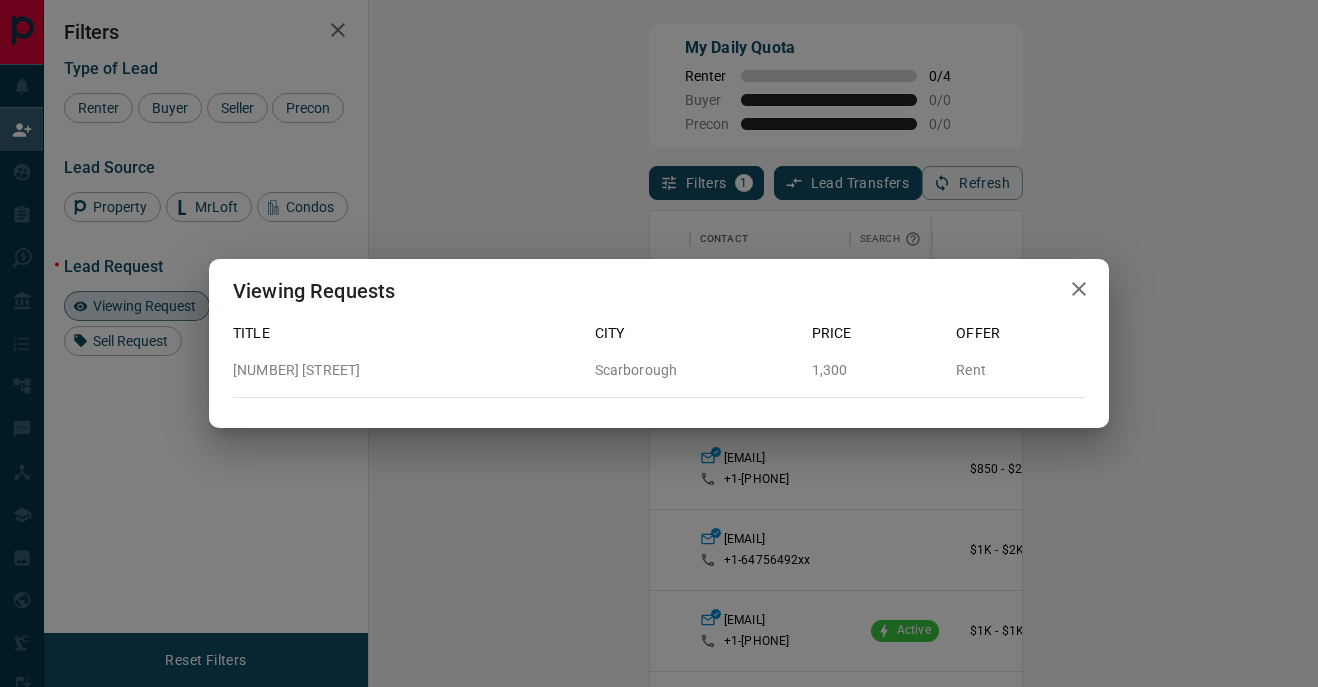 click 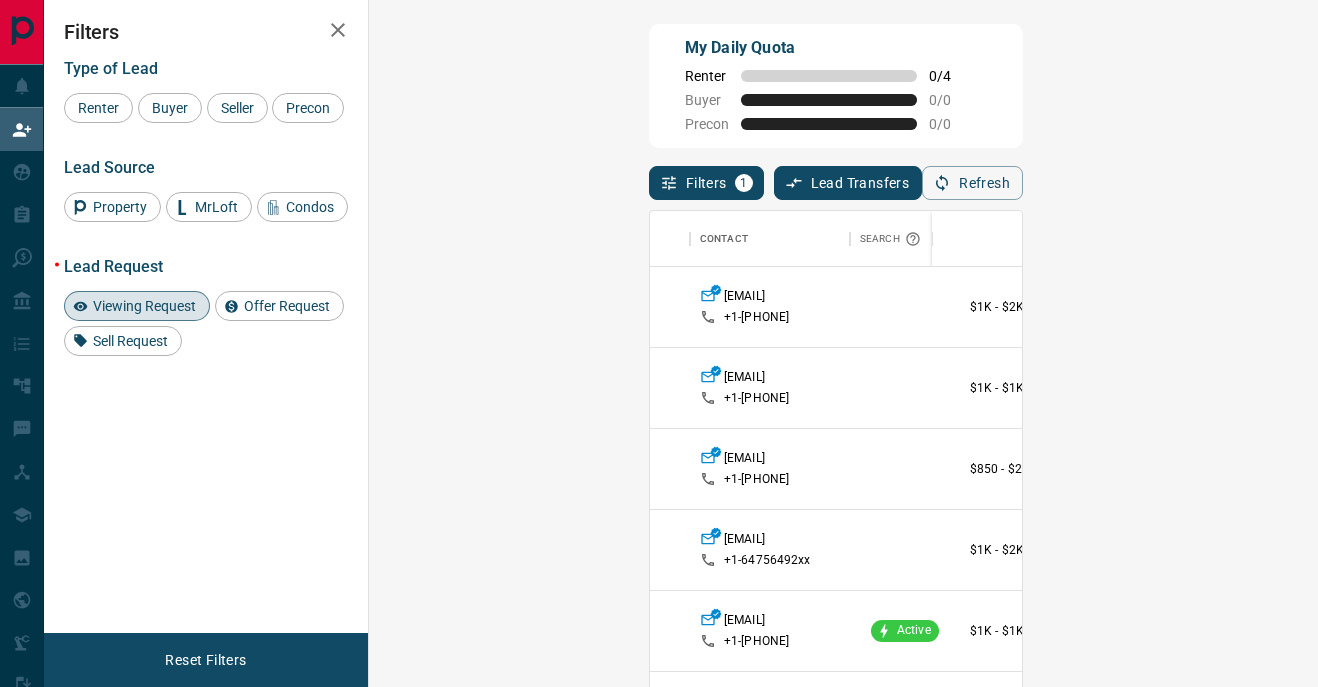 click on "Viewing Request   ( 3 )" at bounding box center (1337, 469) 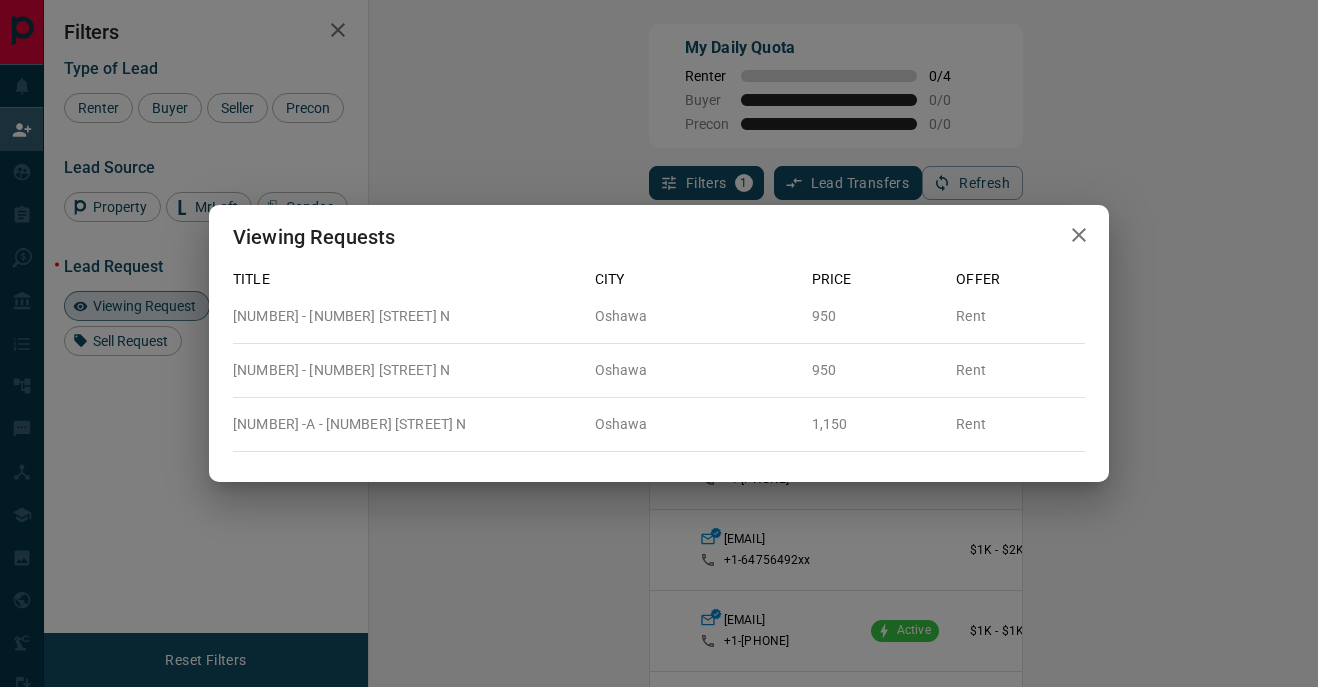 click at bounding box center [1079, 235] 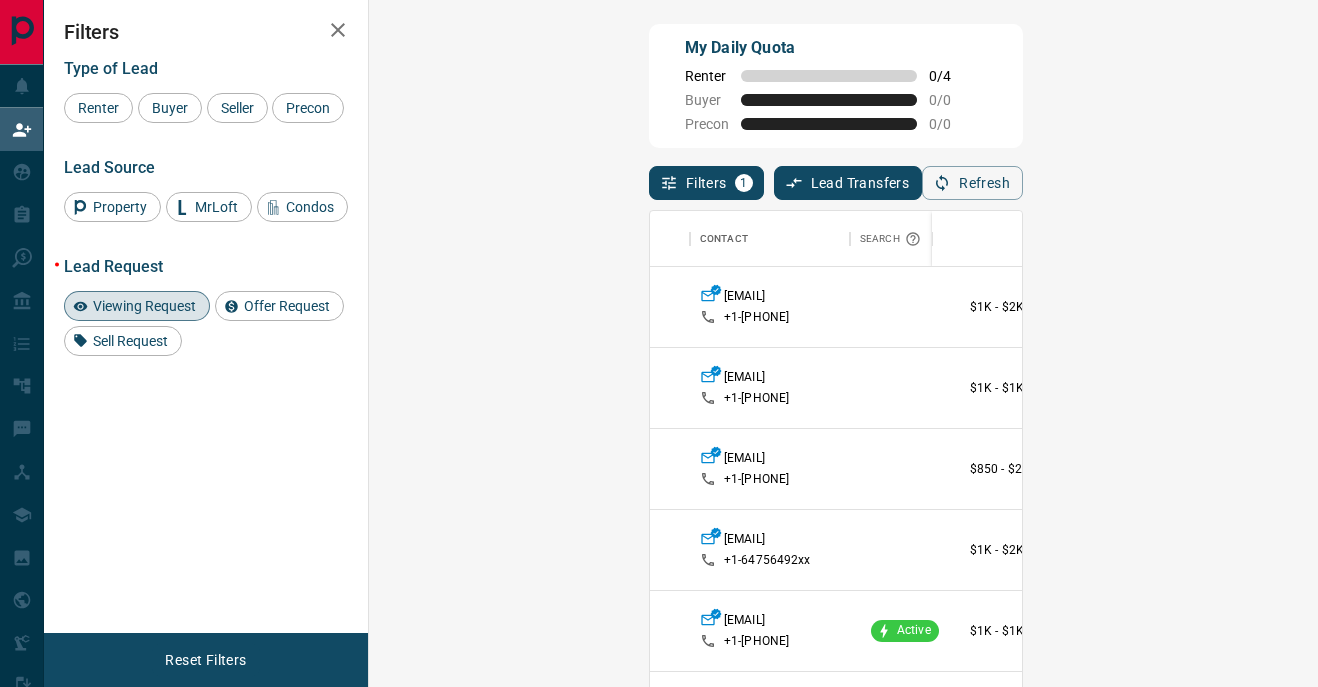 click on "Viewing Request   ( 1 )" at bounding box center [1337, 550] 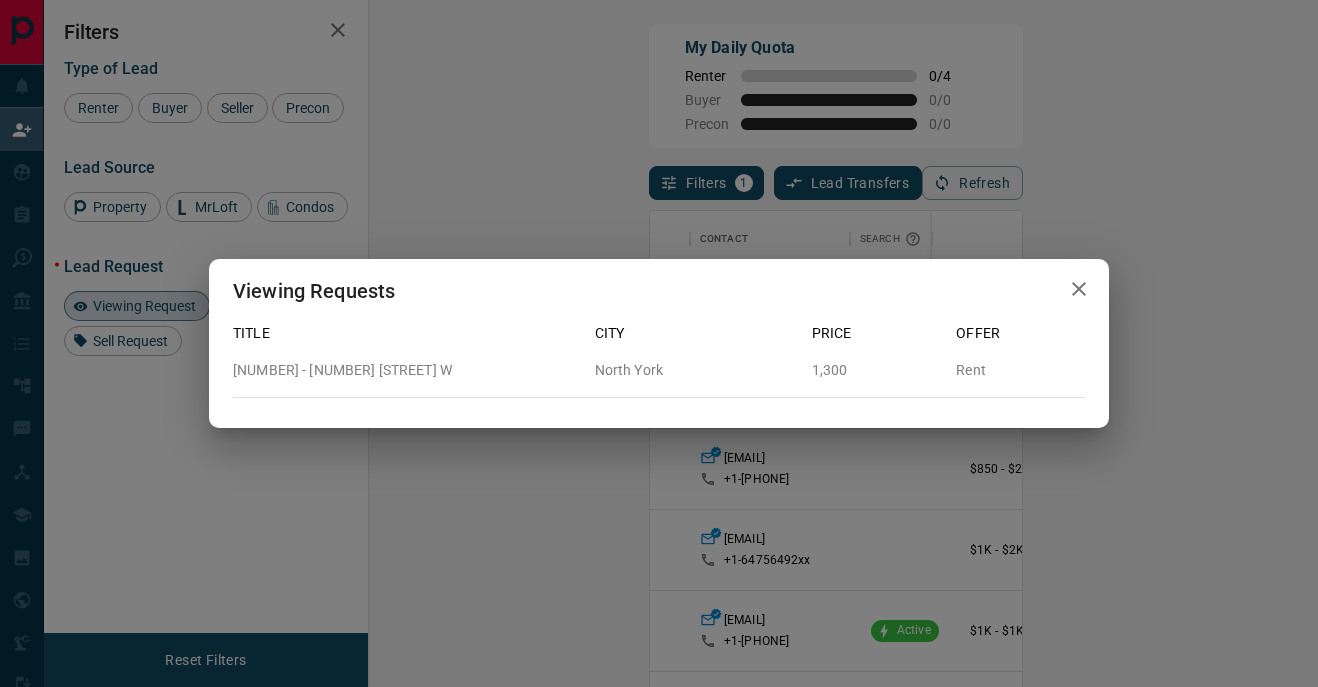 click 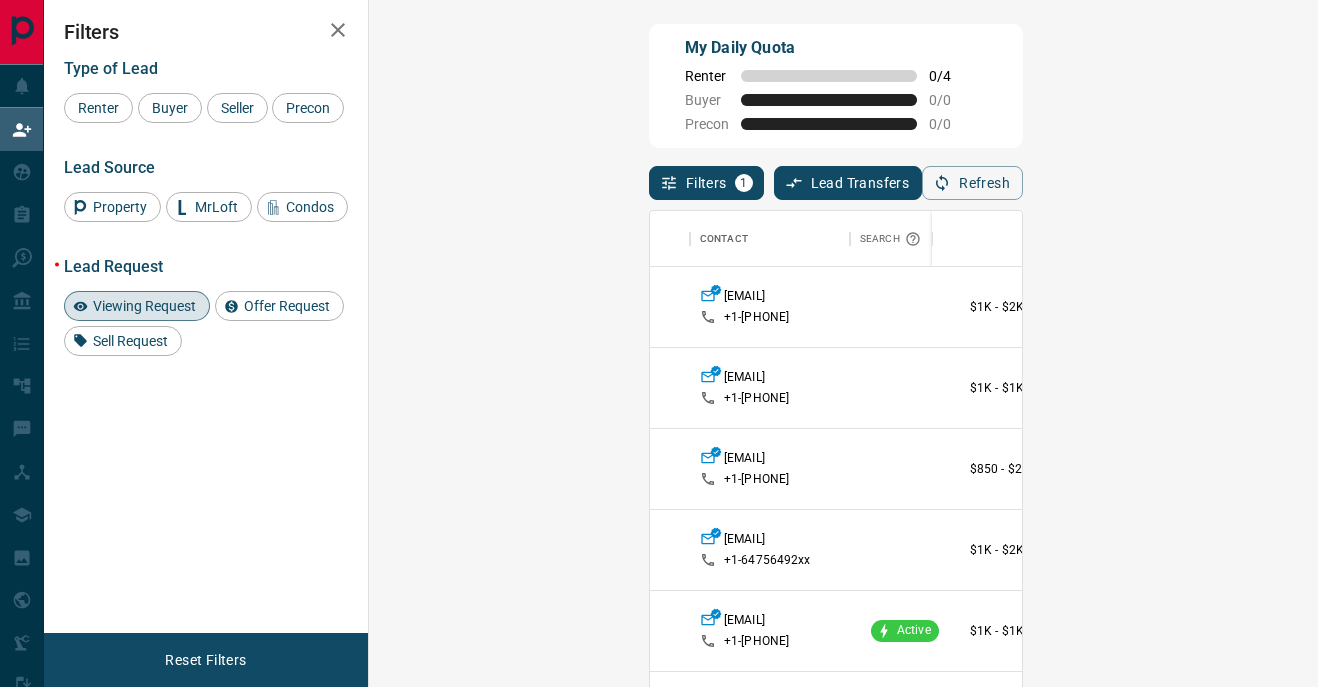 scroll, scrollTop: 24, scrollLeft: 140, axis: both 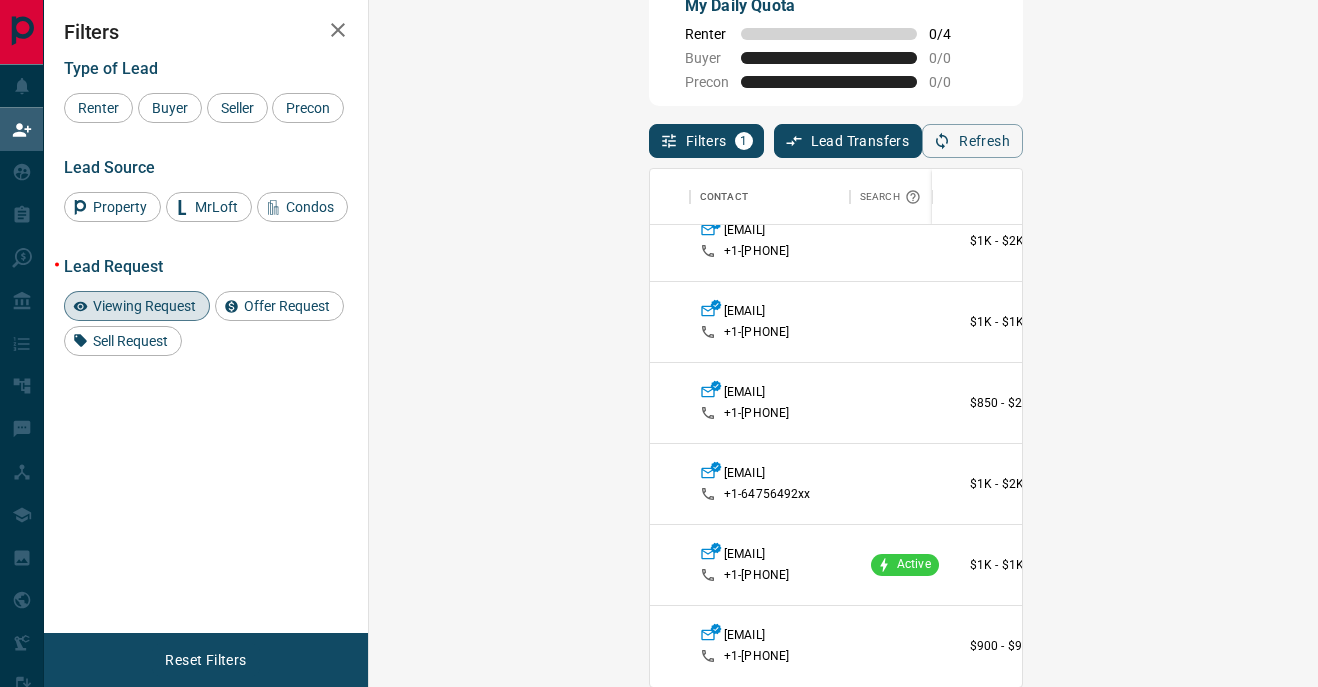 click on "Viewing Request   ( 2 )" at bounding box center [1329, 646] 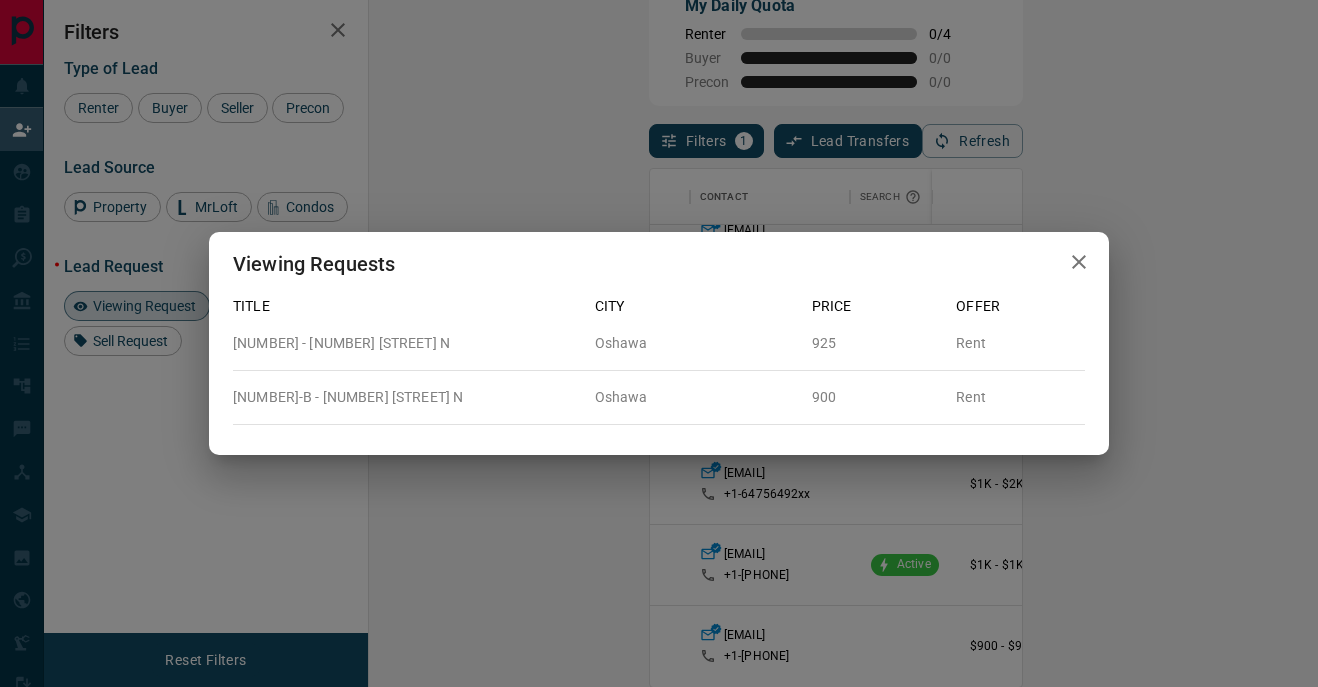 click 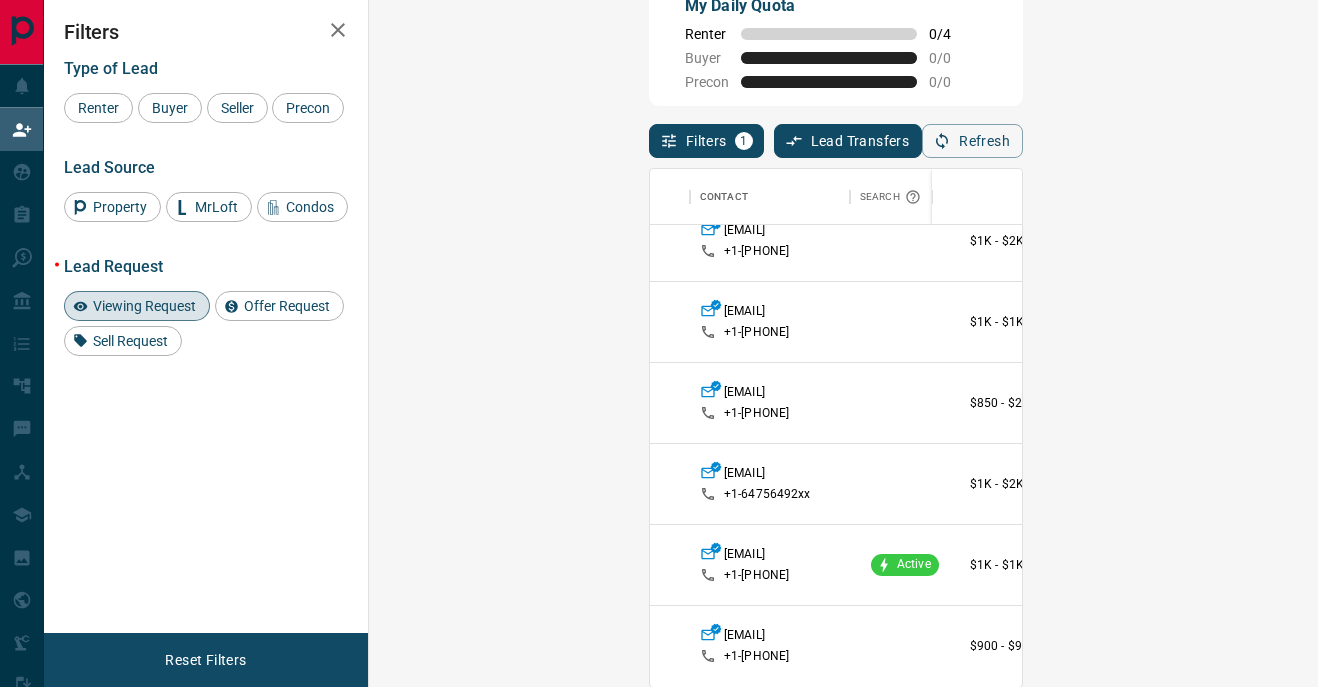 click on "Viewing Request   ( 3 )" at bounding box center (1337, 565) 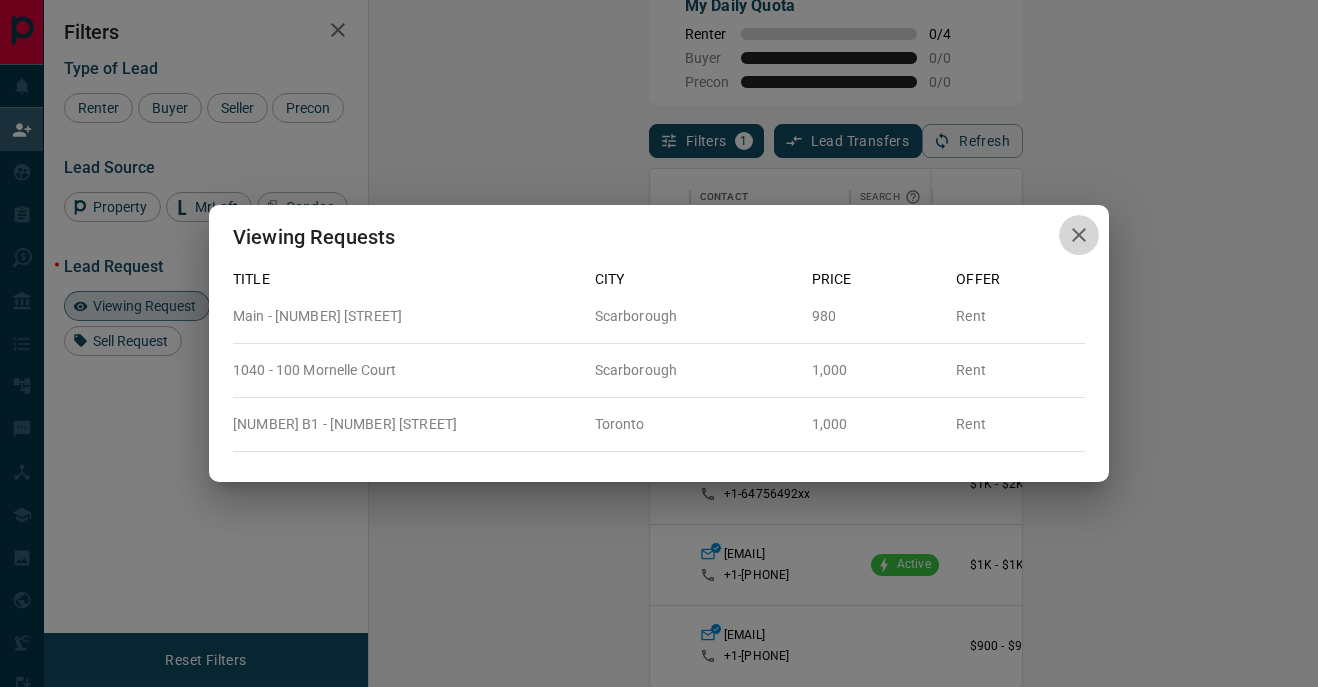 click 